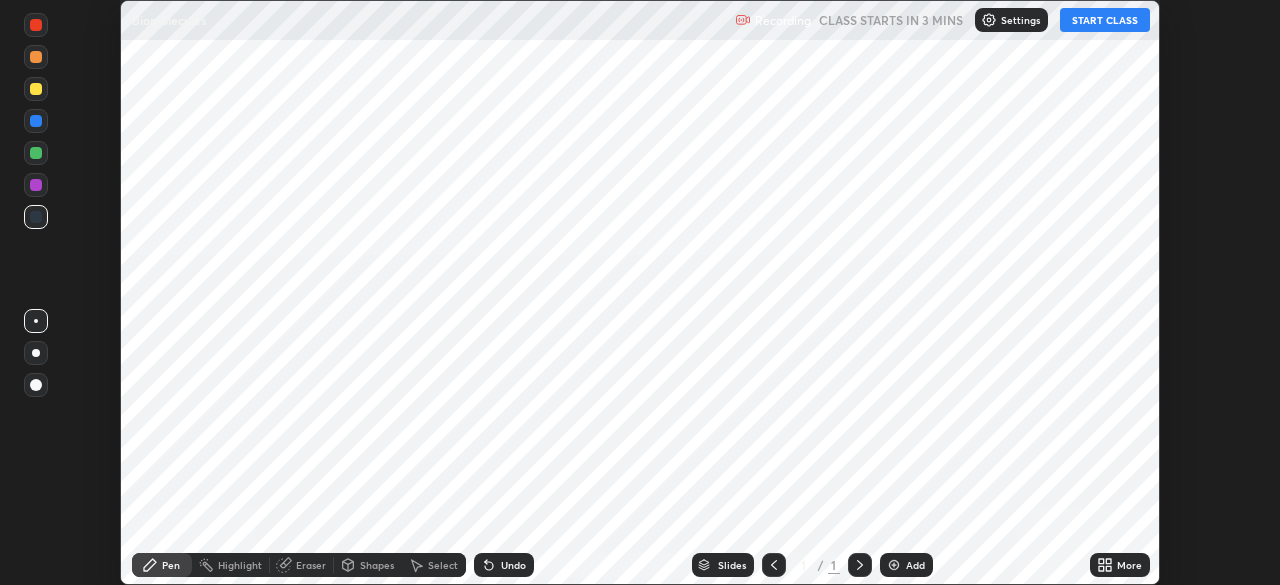 scroll, scrollTop: 0, scrollLeft: 0, axis: both 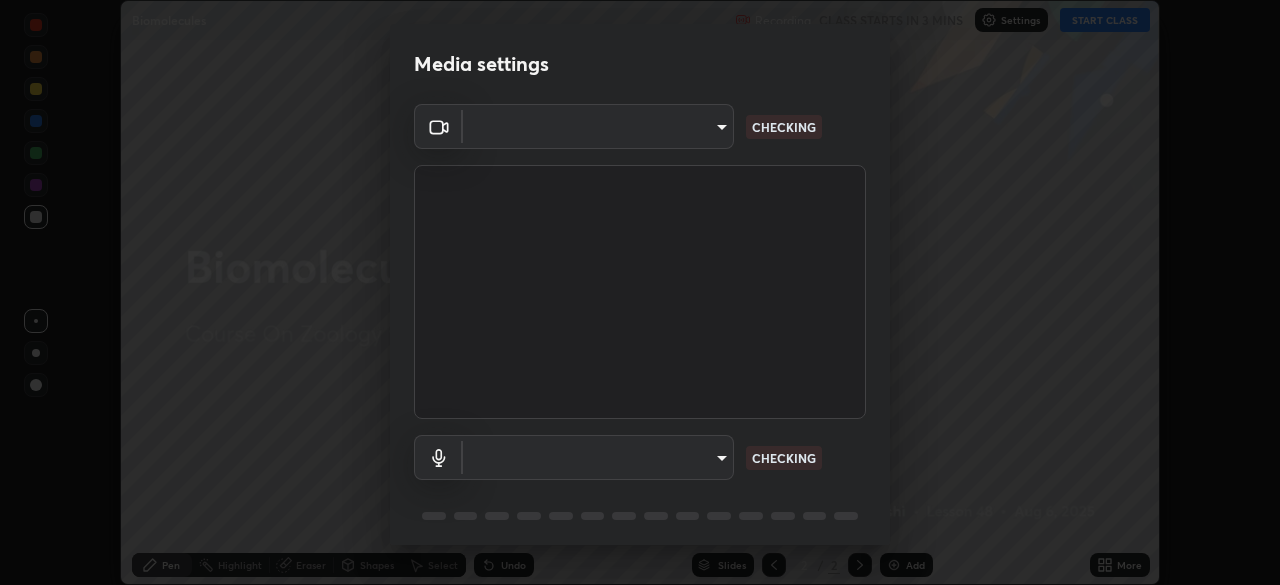 type on "bbfd6cf7026d504dd468edf870e60777175f15071da0e6f82e0d5b970fd68df4" 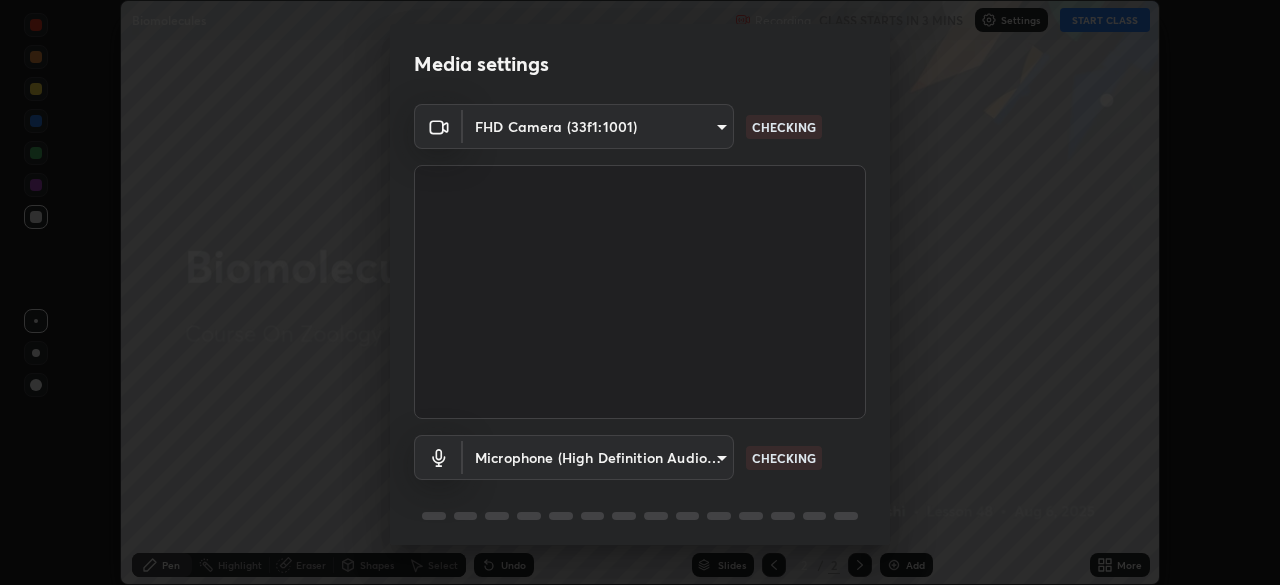 scroll, scrollTop: 71, scrollLeft: 0, axis: vertical 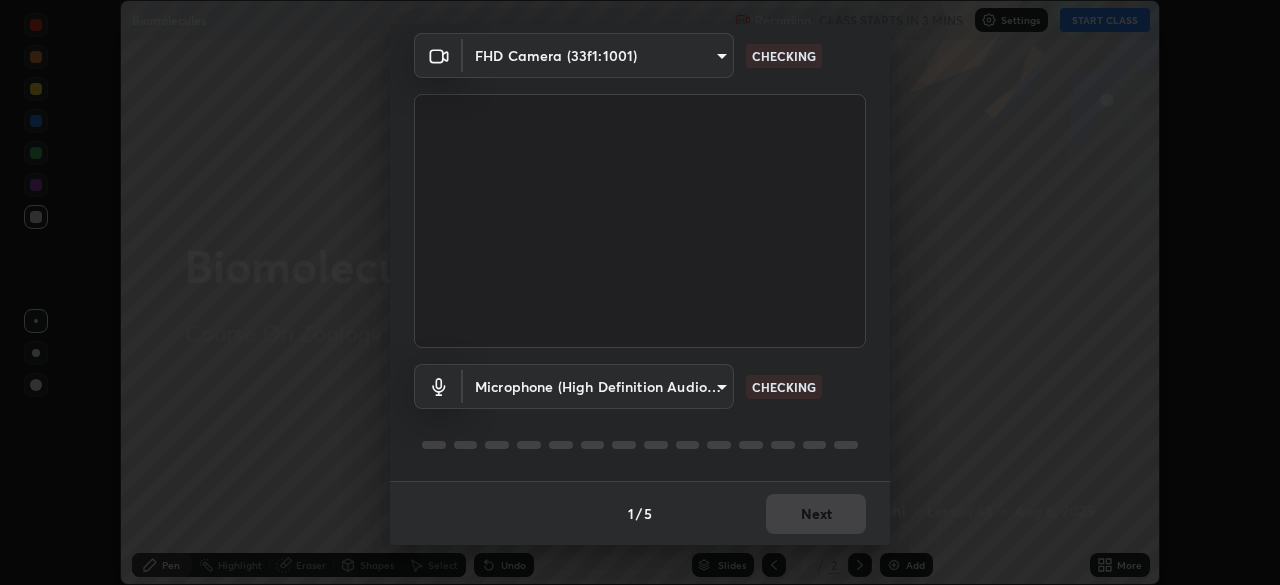 click on "Erase all Biomolecules Recording CLASS STARTS IN 3 MINS Settings START CLASS Setting up your live class Biomolecules • L48 of Course On Zoology for NEET Conquer 1 2026 [FIRST] [LAST] Pen Highlight Eraser Shapes Select Undo Slides 2 / 2 Add More No doubts shared Encourage your learners to ask a doubt for better clarity Report an issue Reason for reporting Buffering Chat not working Audio - Video sync issue Educator video quality low ​ Attach an image Report Media settings FHD Camera (33f1:1001) bbfd6cf7026d504dd468edf870e60777175f15071da0e6f82e0d5b970fd68df4 CHECKING Microphone (High Definition Audio Device) b1bab7d63859cab71b7881bf805662d78c3c5fc770a40798e2f916984892b12a CHECKING 1 / 5 Next" at bounding box center (640, 292) 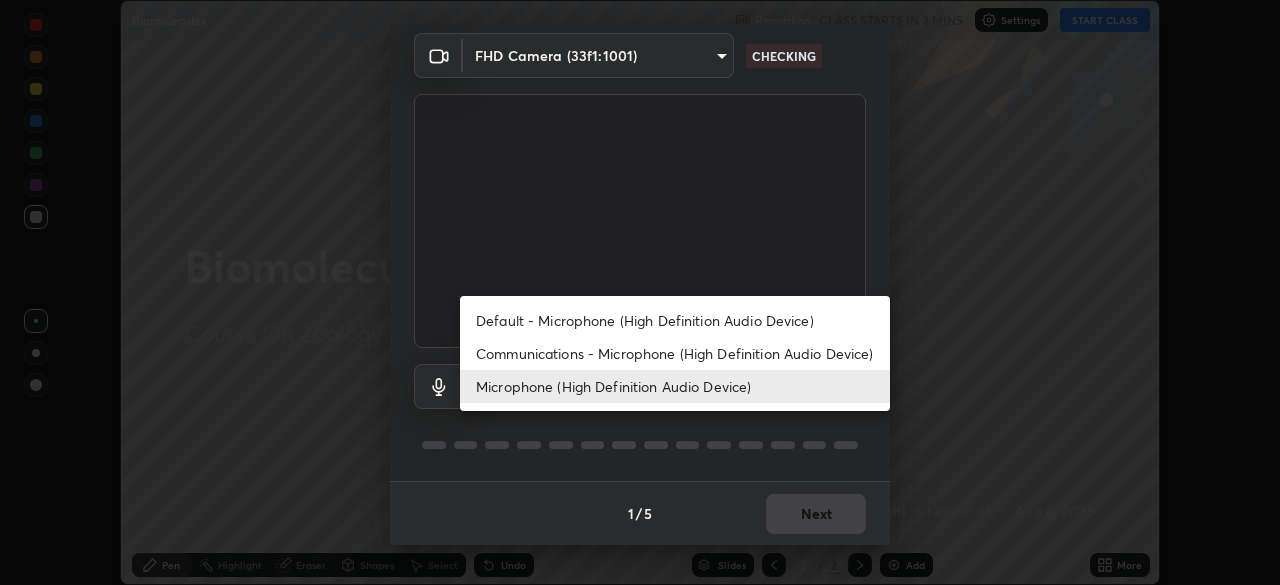 click on "Communications - Microphone (High Definition Audio Device)" at bounding box center [675, 353] 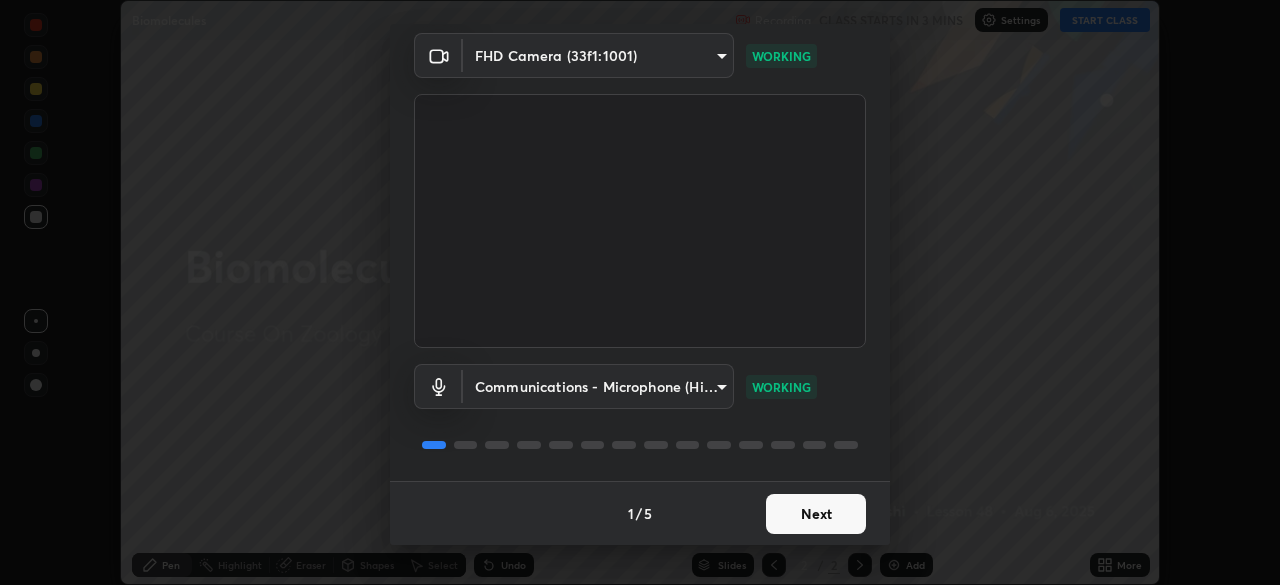 click on "Next" at bounding box center [816, 514] 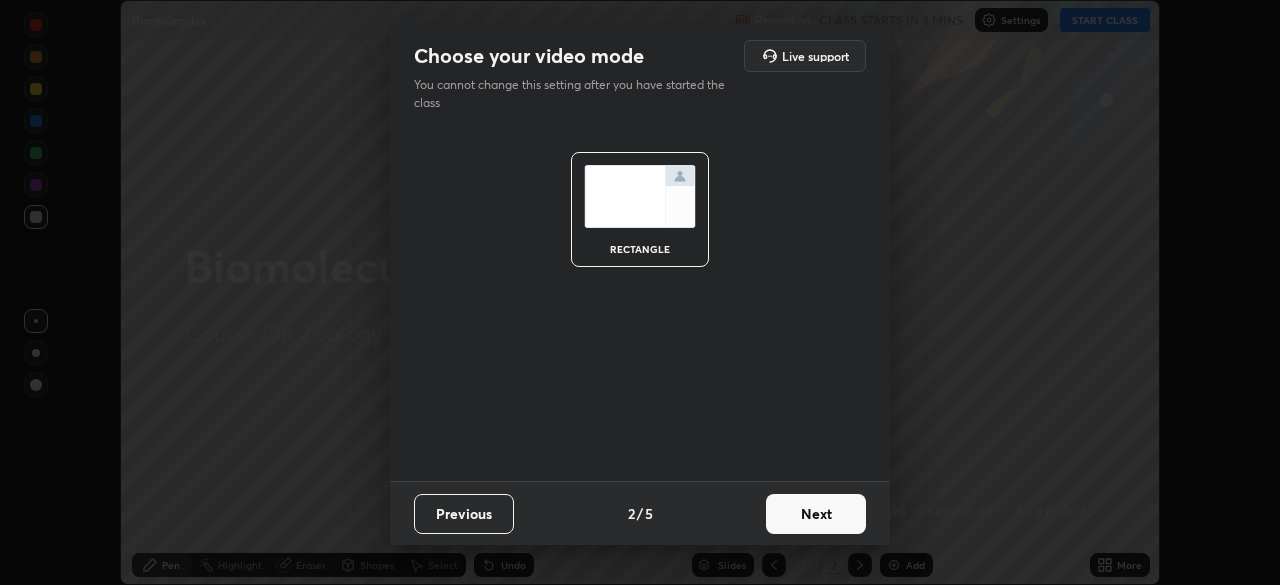 scroll, scrollTop: 0, scrollLeft: 0, axis: both 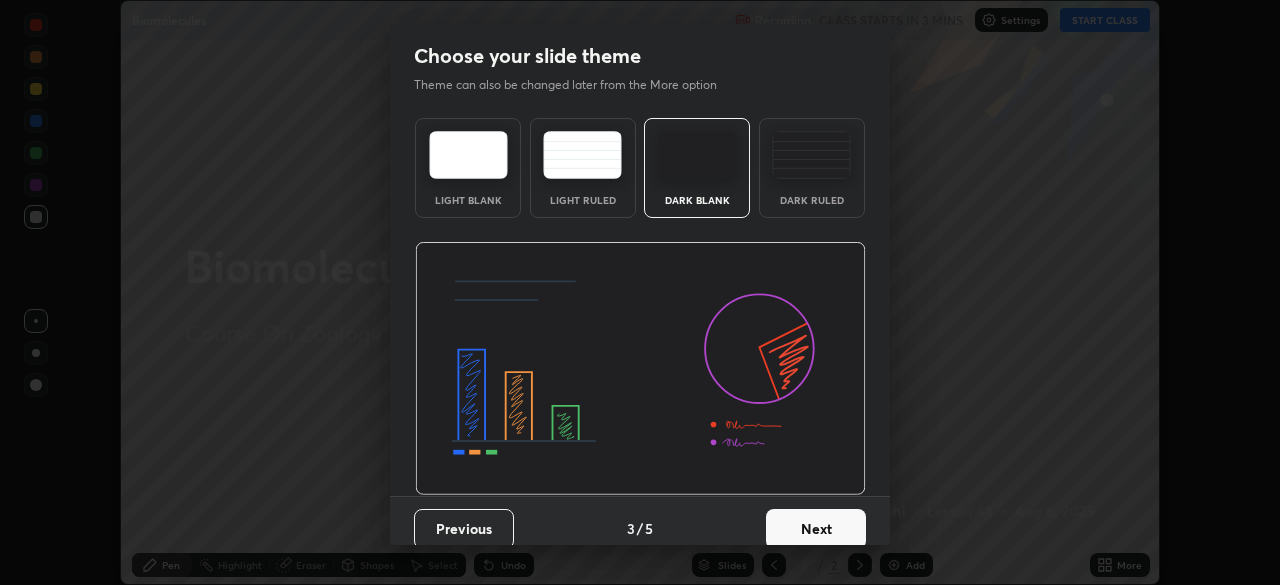 click on "Next" at bounding box center (816, 529) 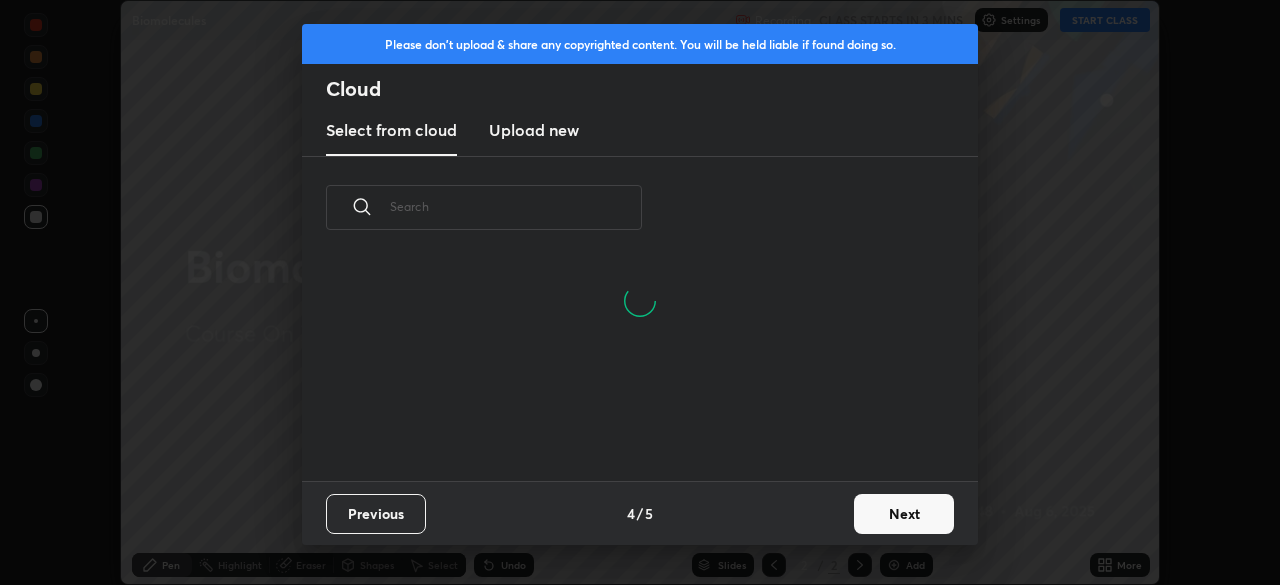 scroll, scrollTop: 7, scrollLeft: 11, axis: both 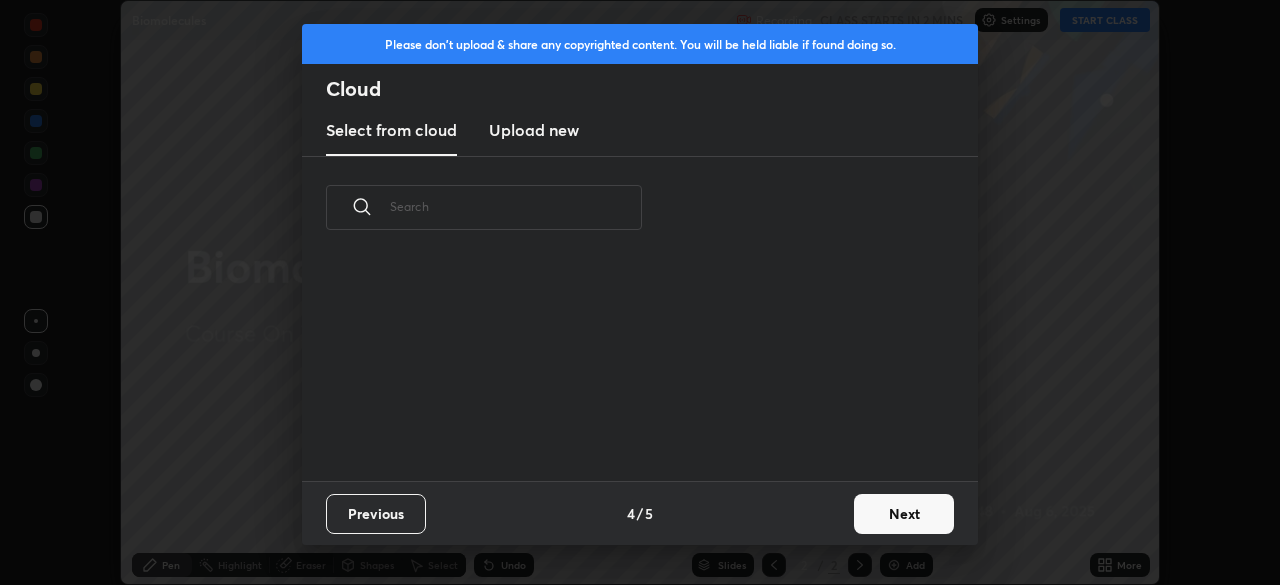 click on "Upload new" at bounding box center (534, 130) 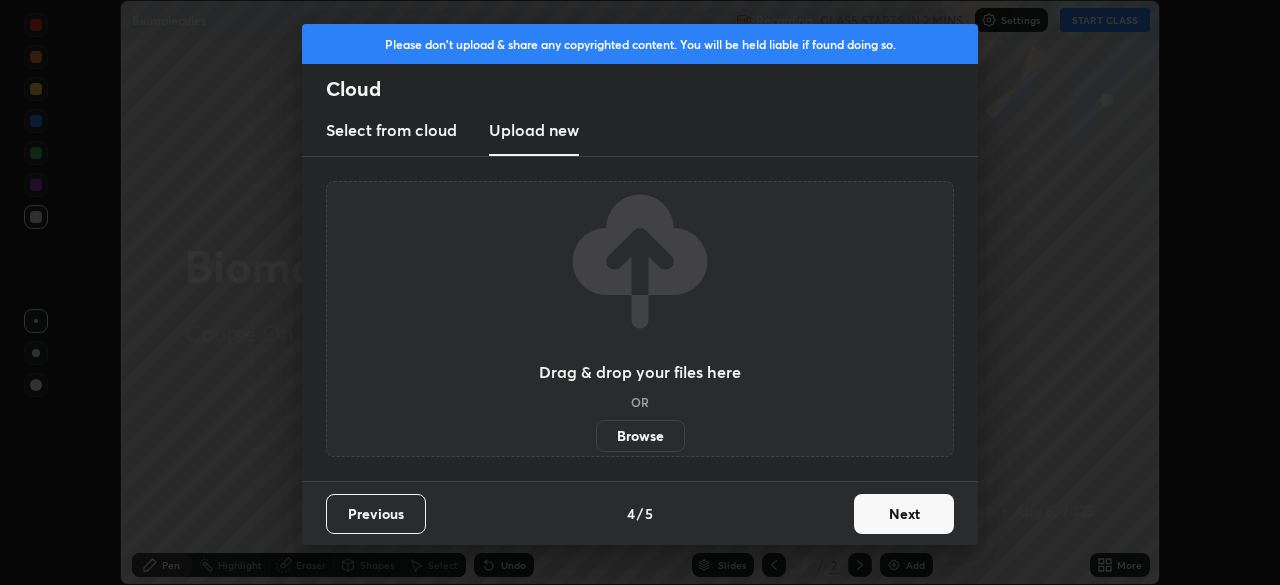click on "Browse" at bounding box center [640, 436] 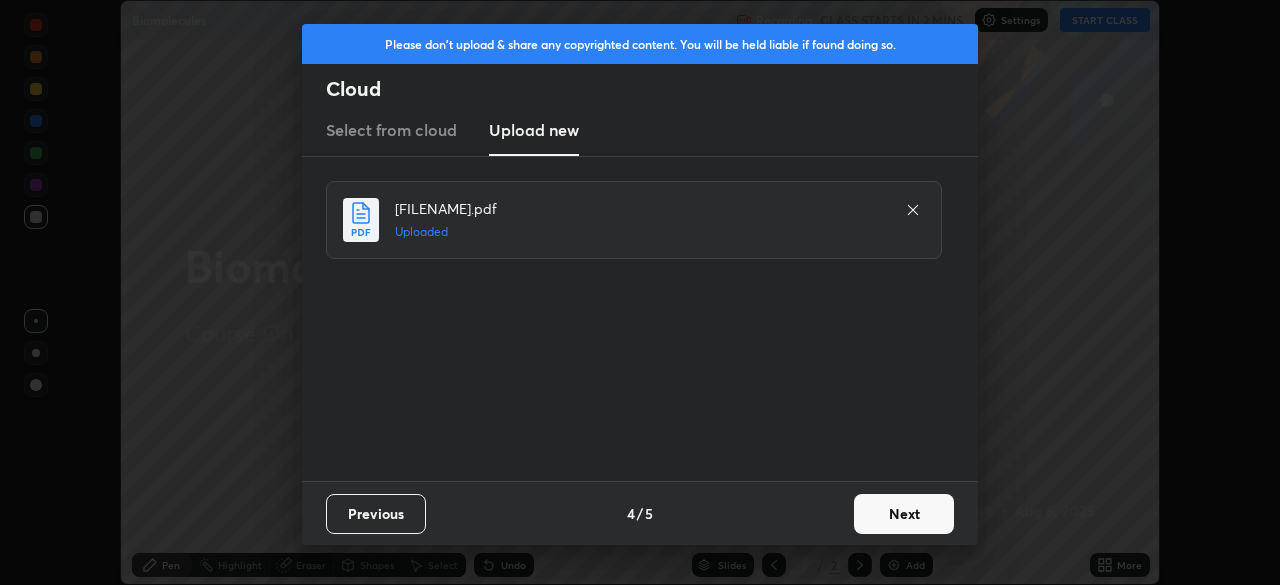 click on "Next" at bounding box center (904, 514) 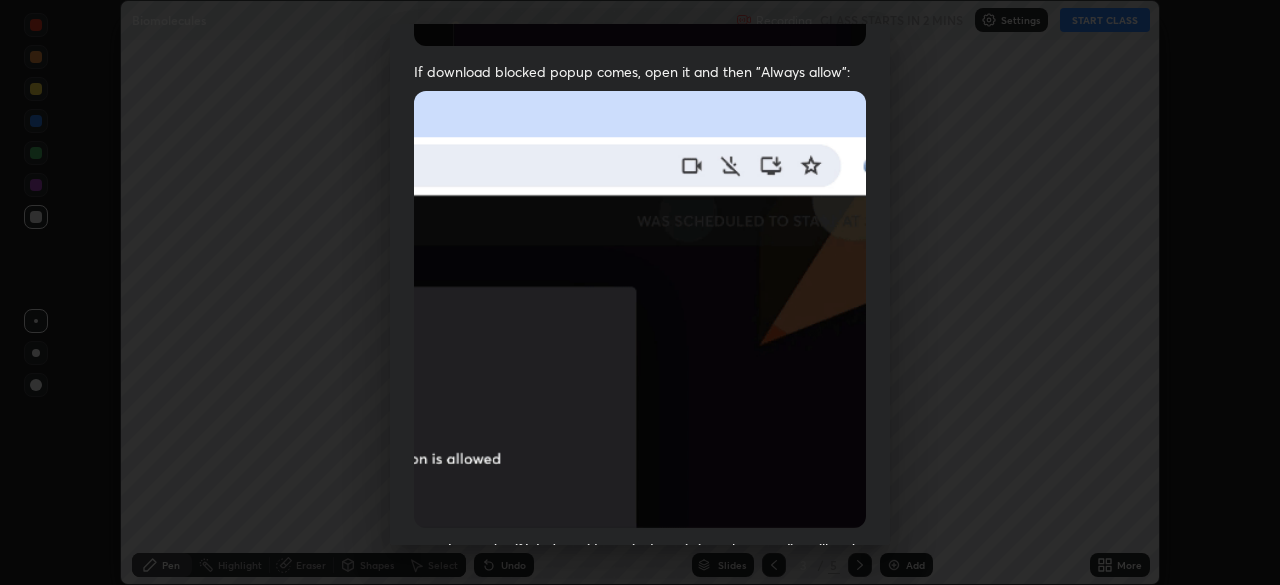 scroll, scrollTop: 435, scrollLeft: 0, axis: vertical 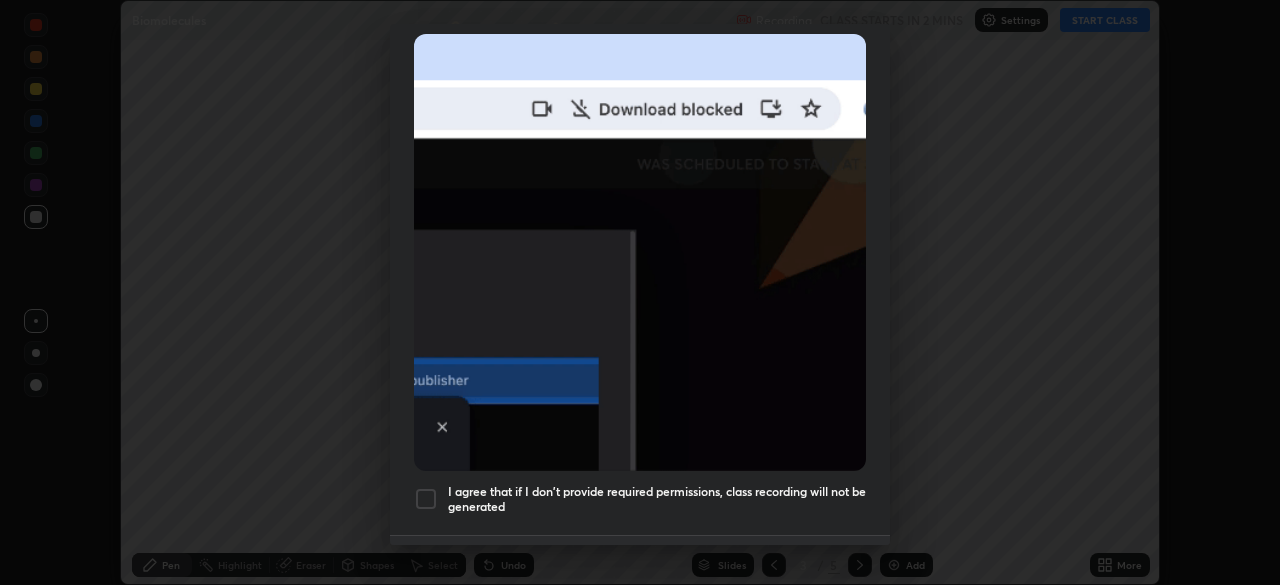 click on "I agree that if I don't provide required permissions, class recording will not be generated" at bounding box center [657, 499] 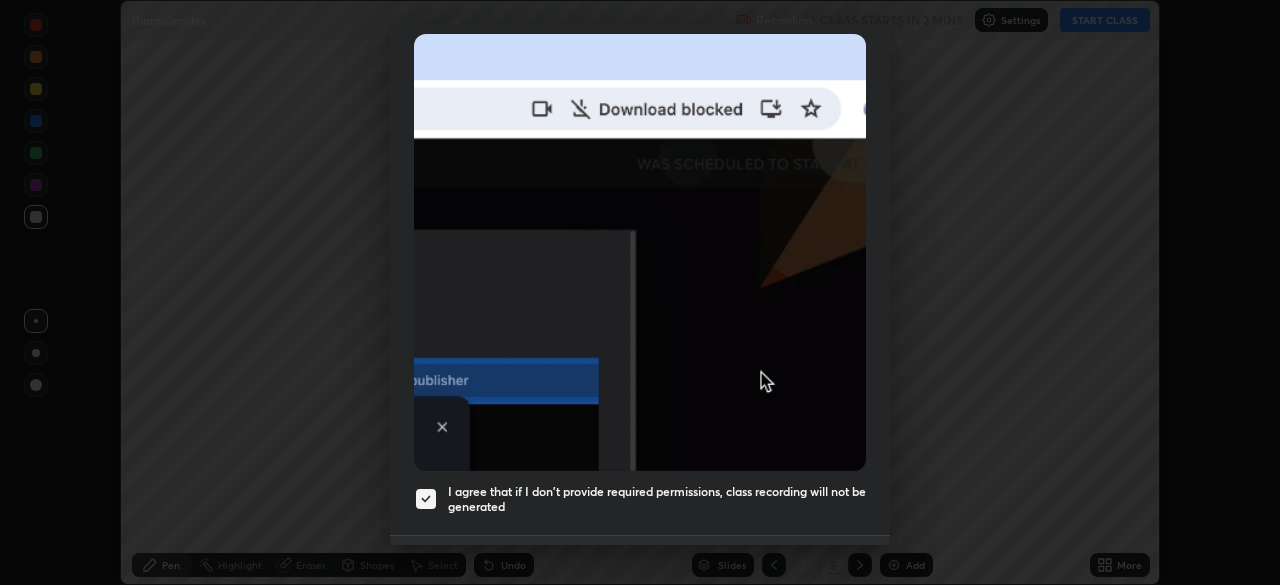 scroll, scrollTop: 479, scrollLeft: 0, axis: vertical 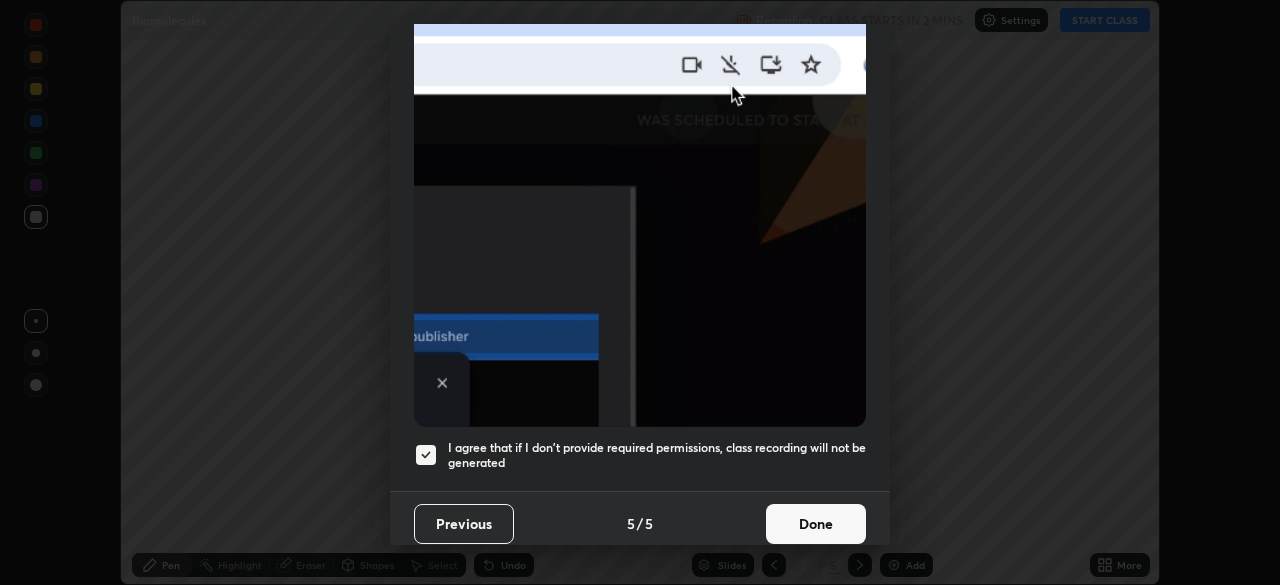 click on "Done" at bounding box center (816, 524) 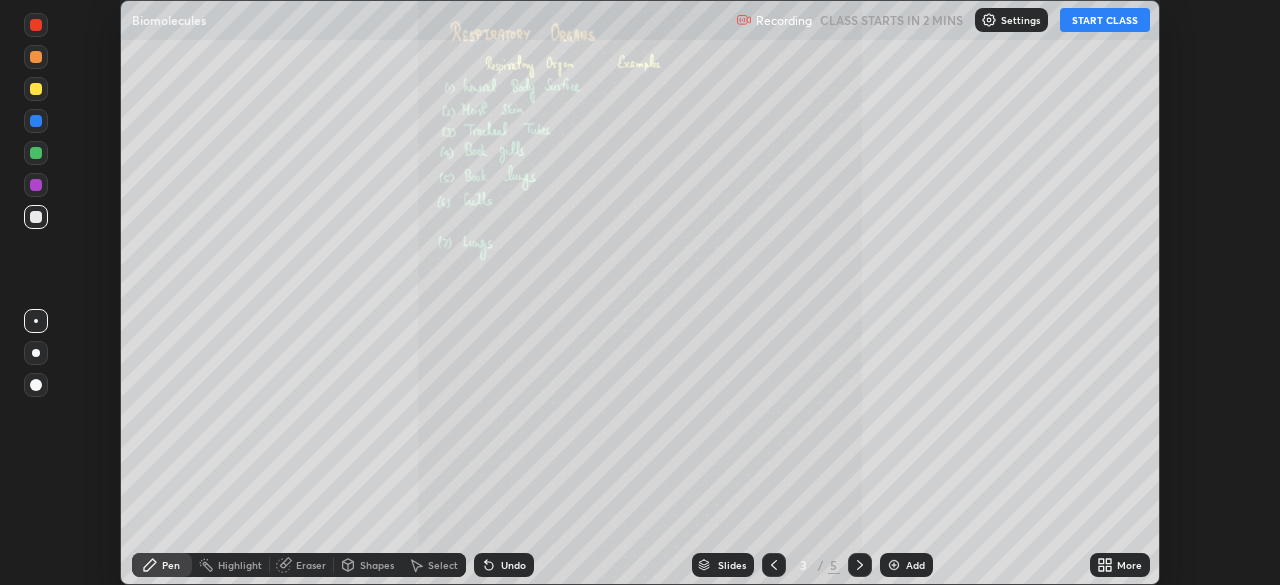 click 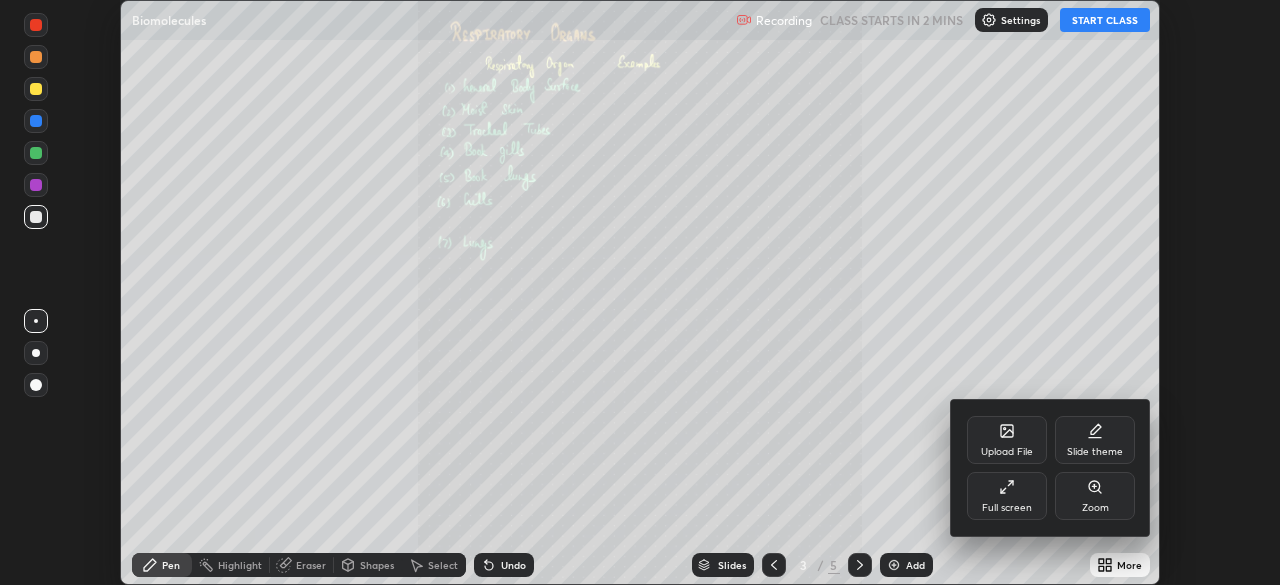 click on "Upload File" at bounding box center [1007, 452] 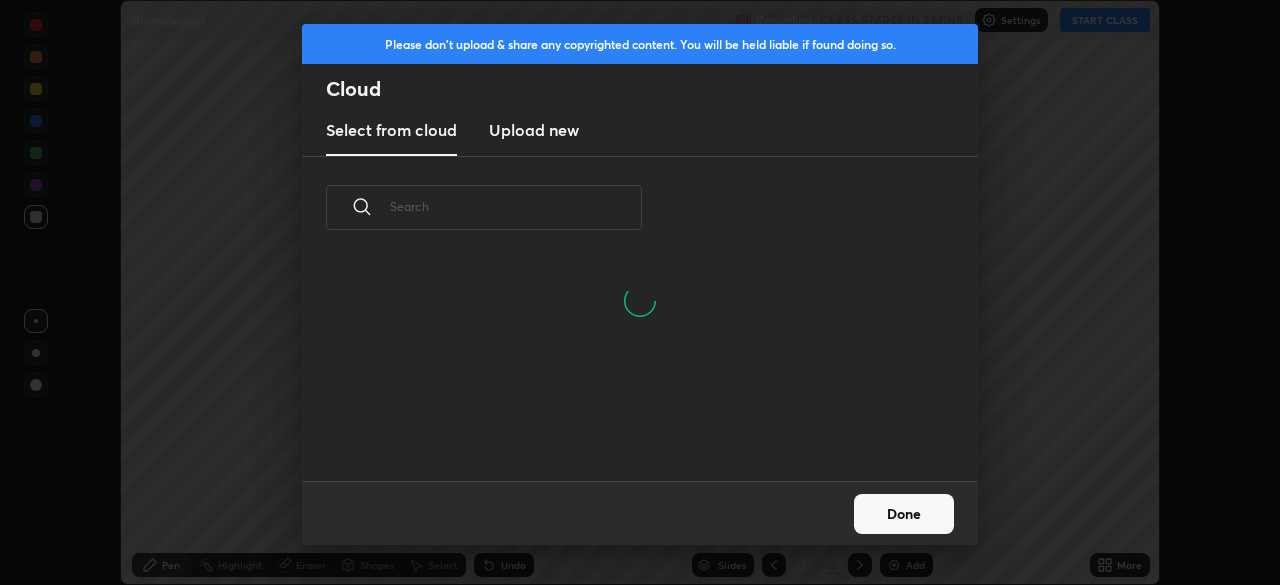 scroll, scrollTop: 7, scrollLeft: 11, axis: both 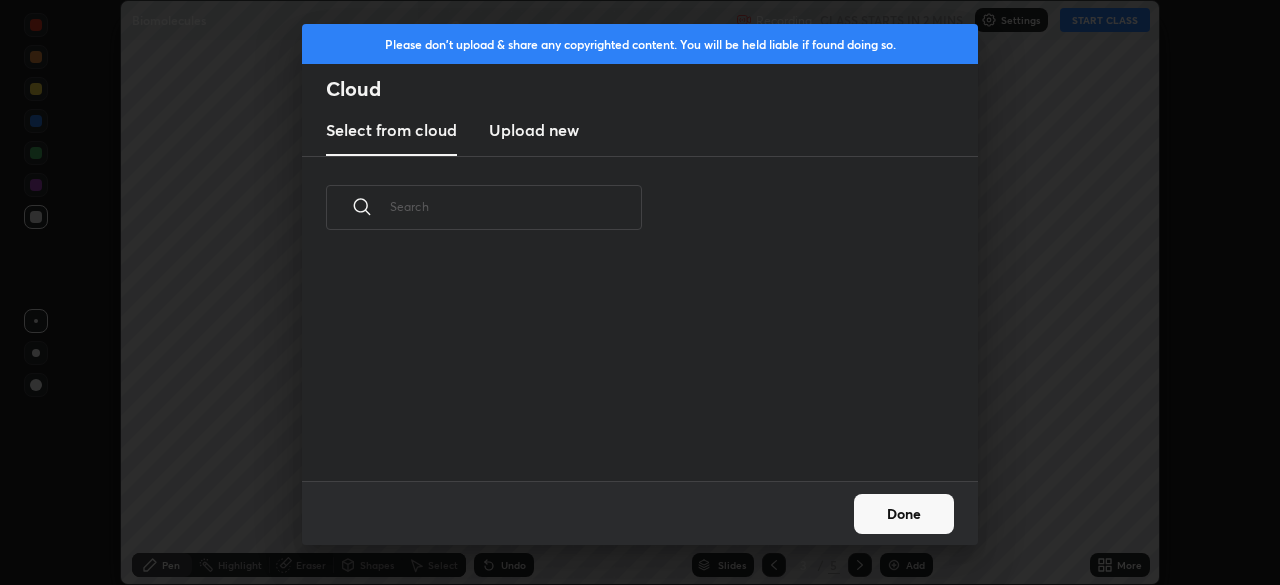 click on "Upload new" at bounding box center [534, 130] 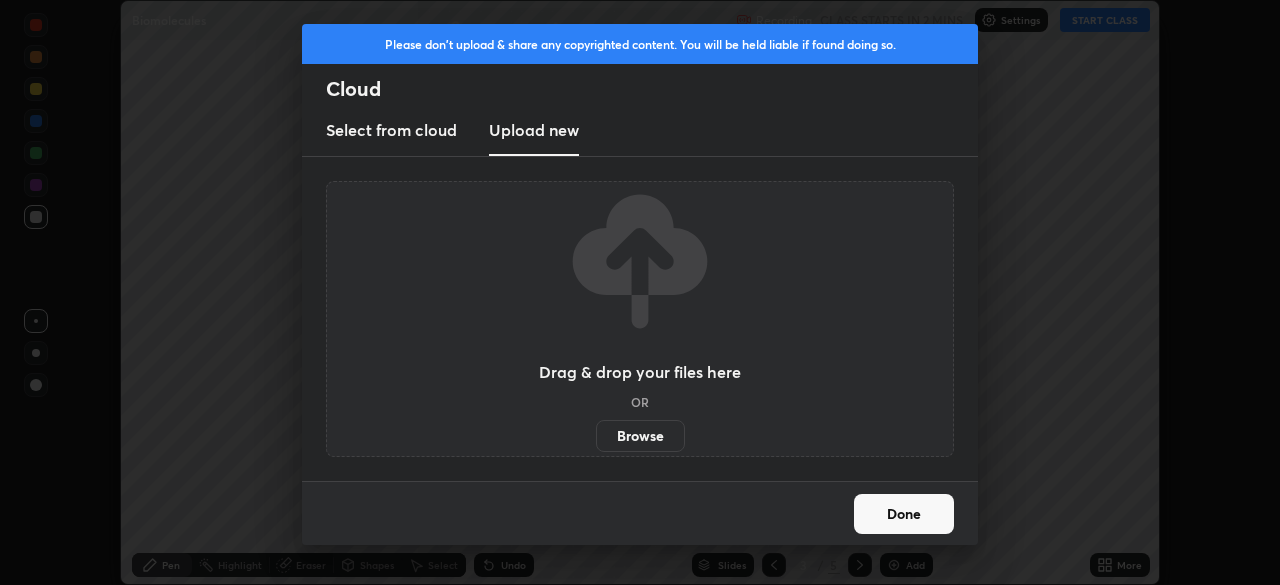 click on "Browse" at bounding box center (640, 436) 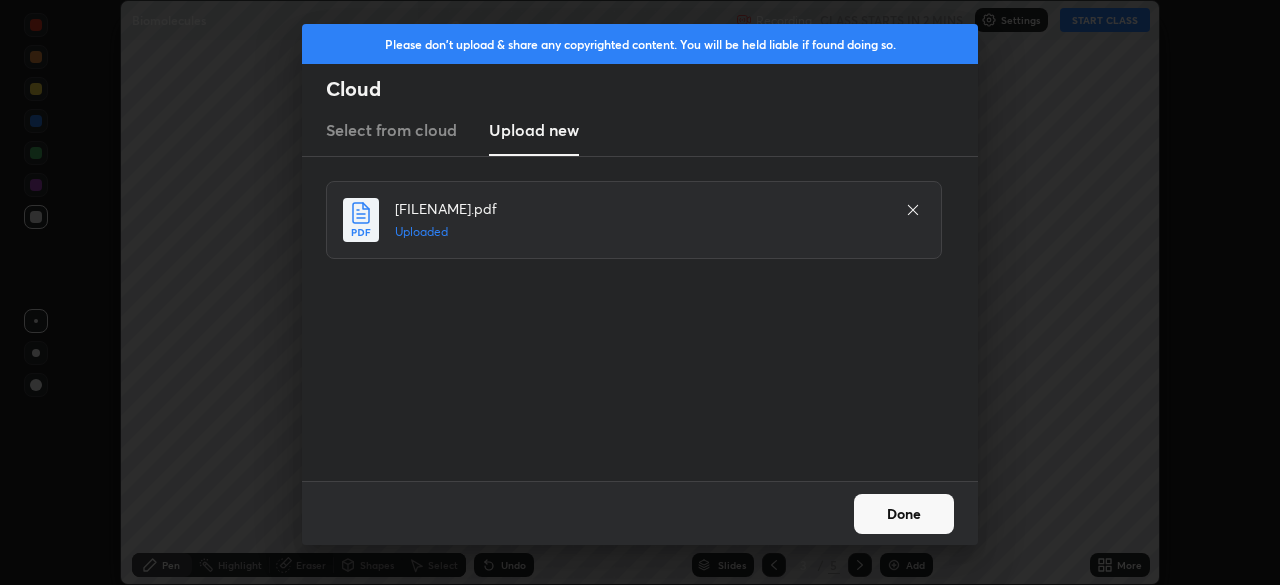 click on "Done" at bounding box center [904, 514] 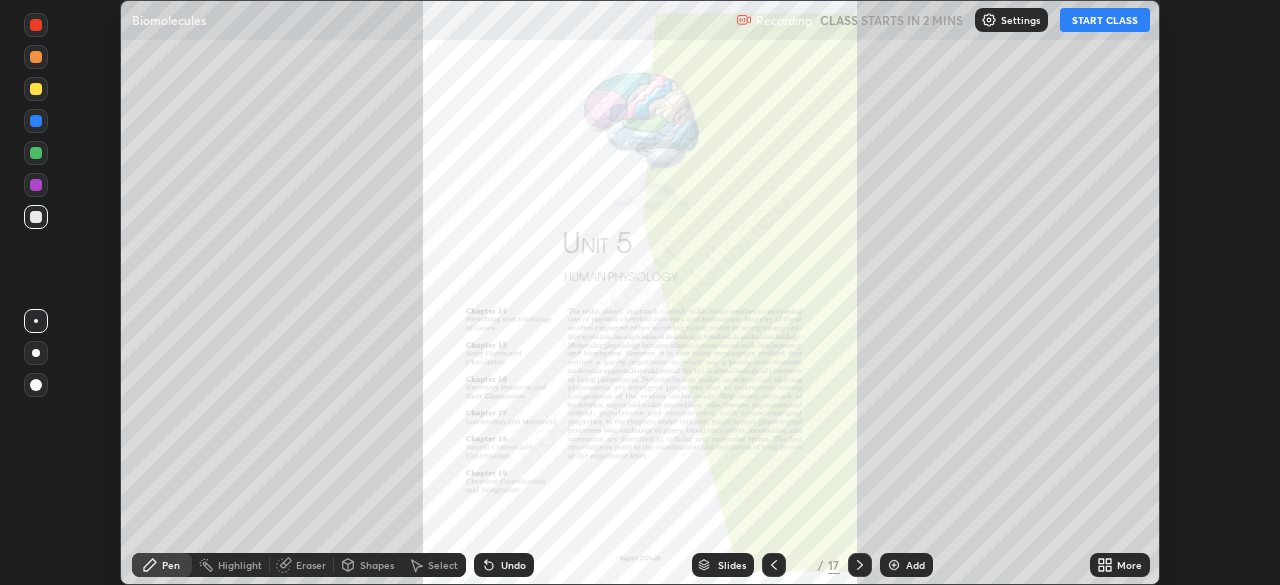 click 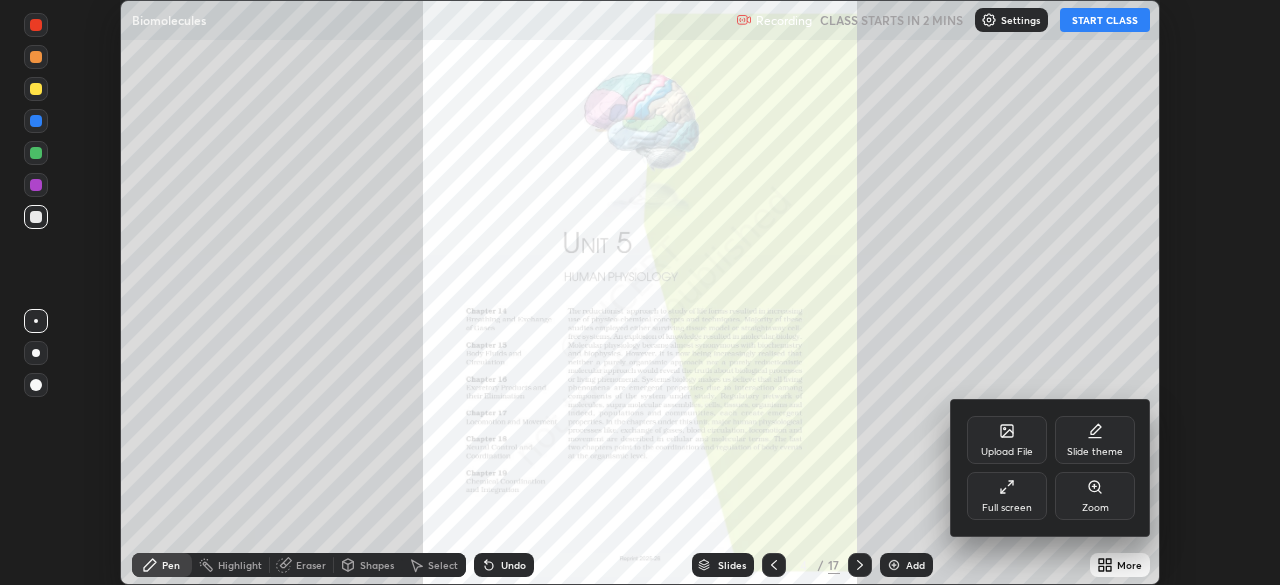 click on "Full screen" at bounding box center [1007, 496] 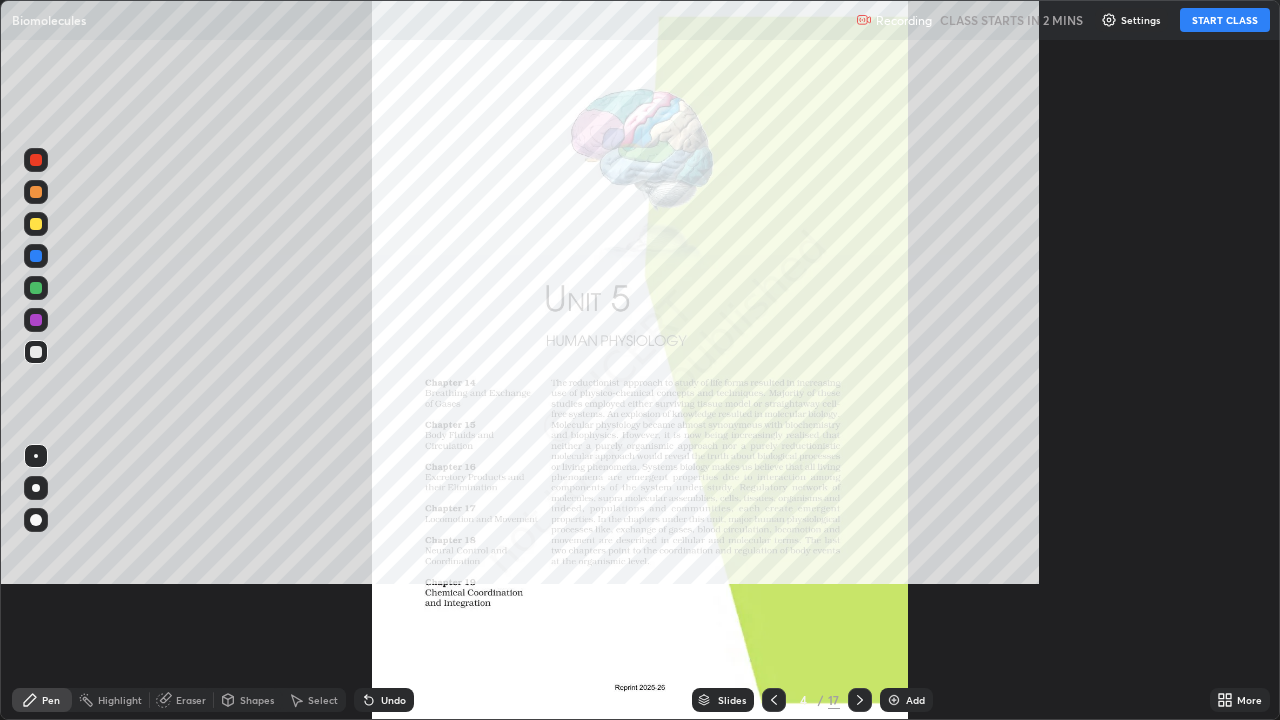 scroll, scrollTop: 99280, scrollLeft: 98720, axis: both 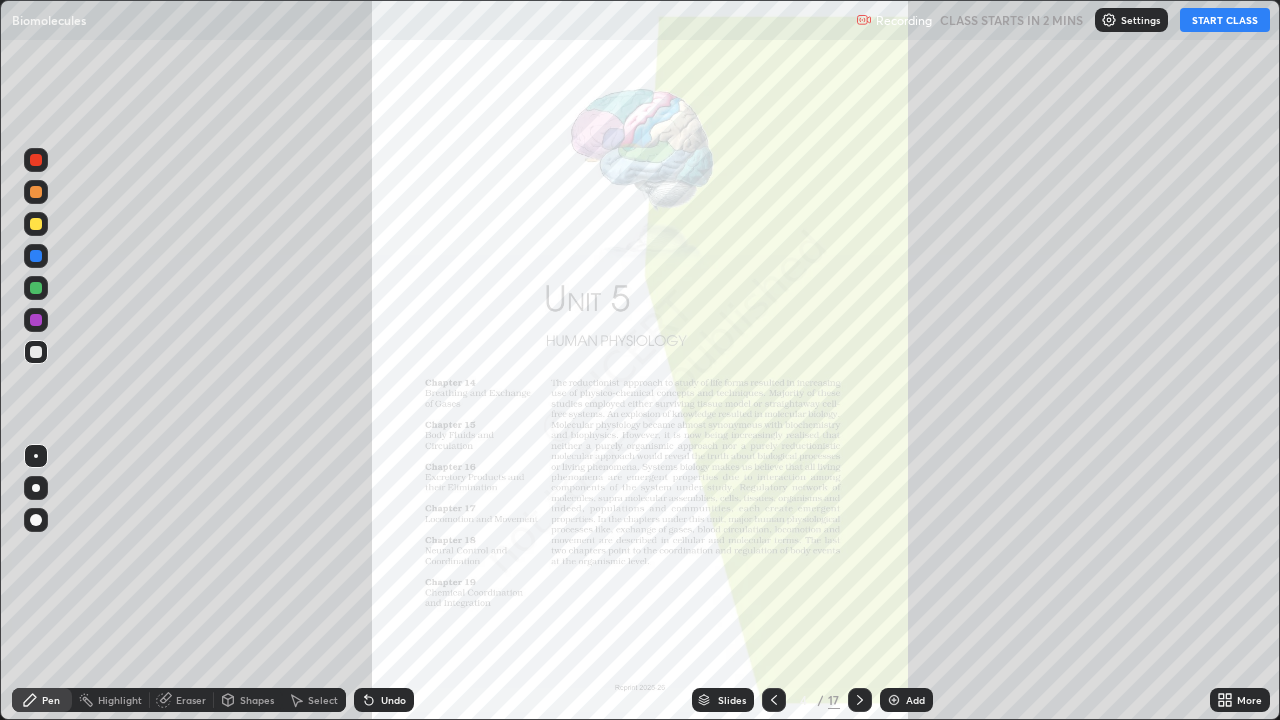 click 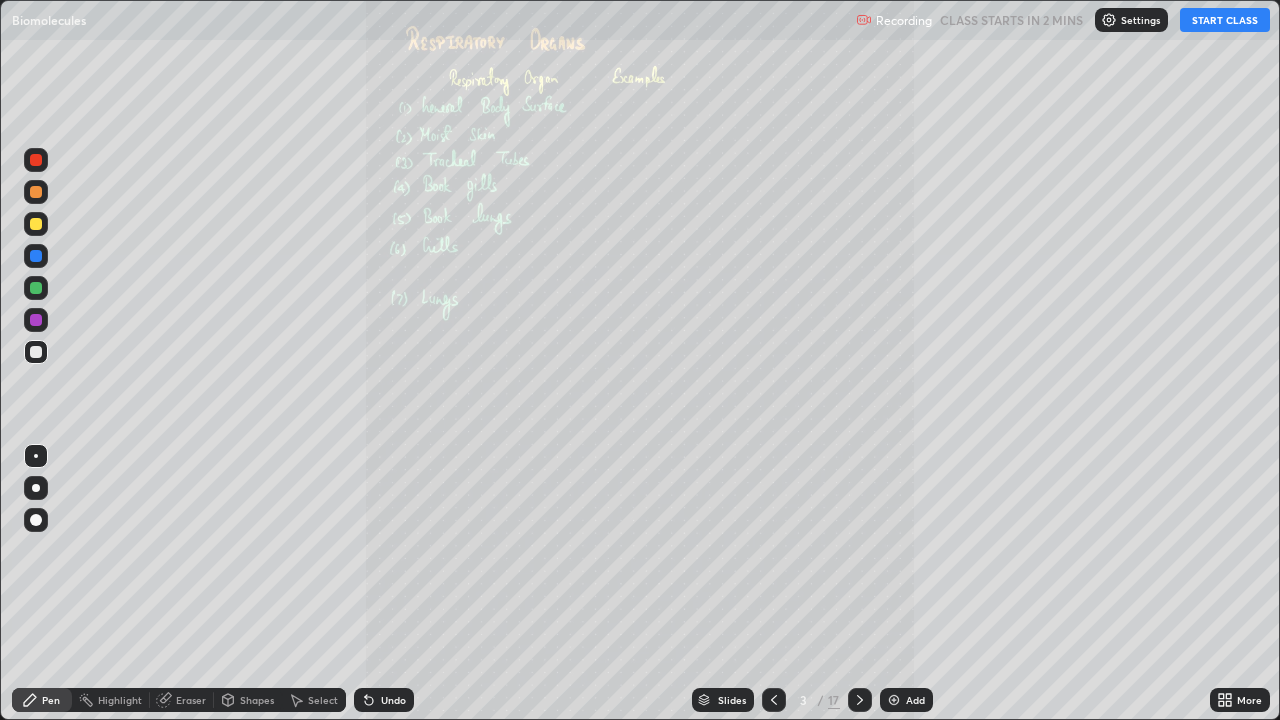 click 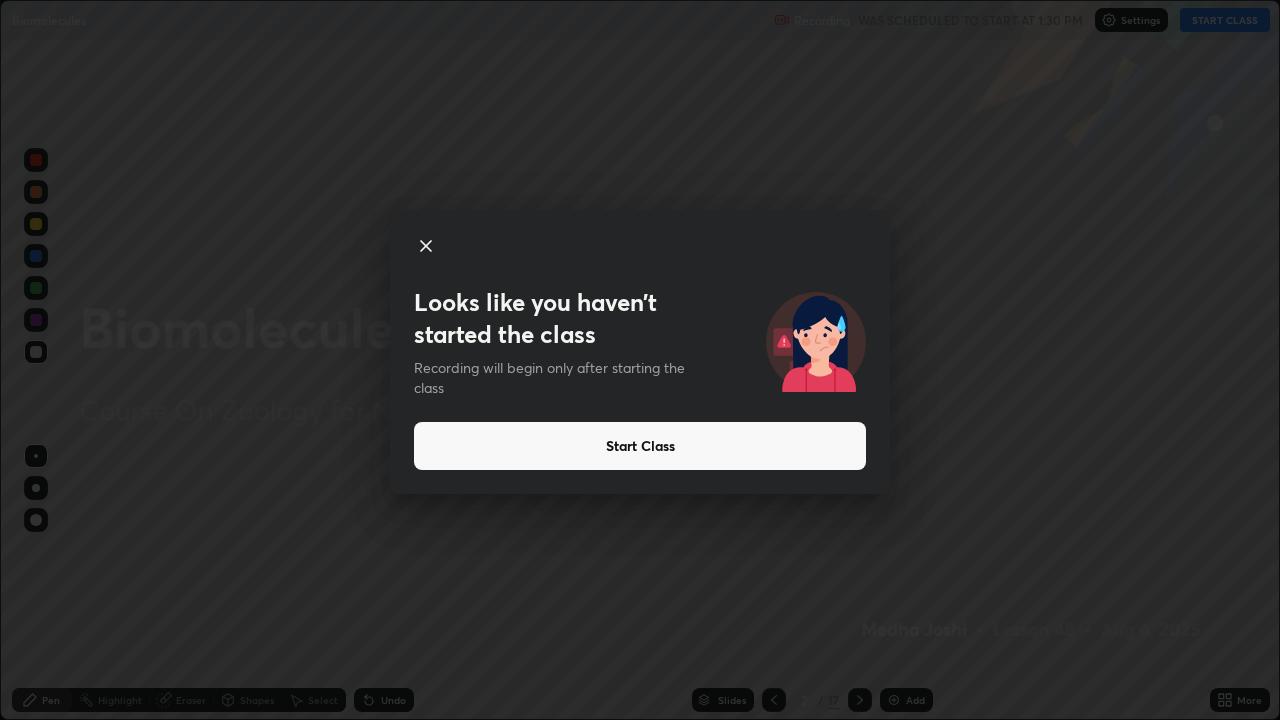 click on "Start Class" at bounding box center (640, 446) 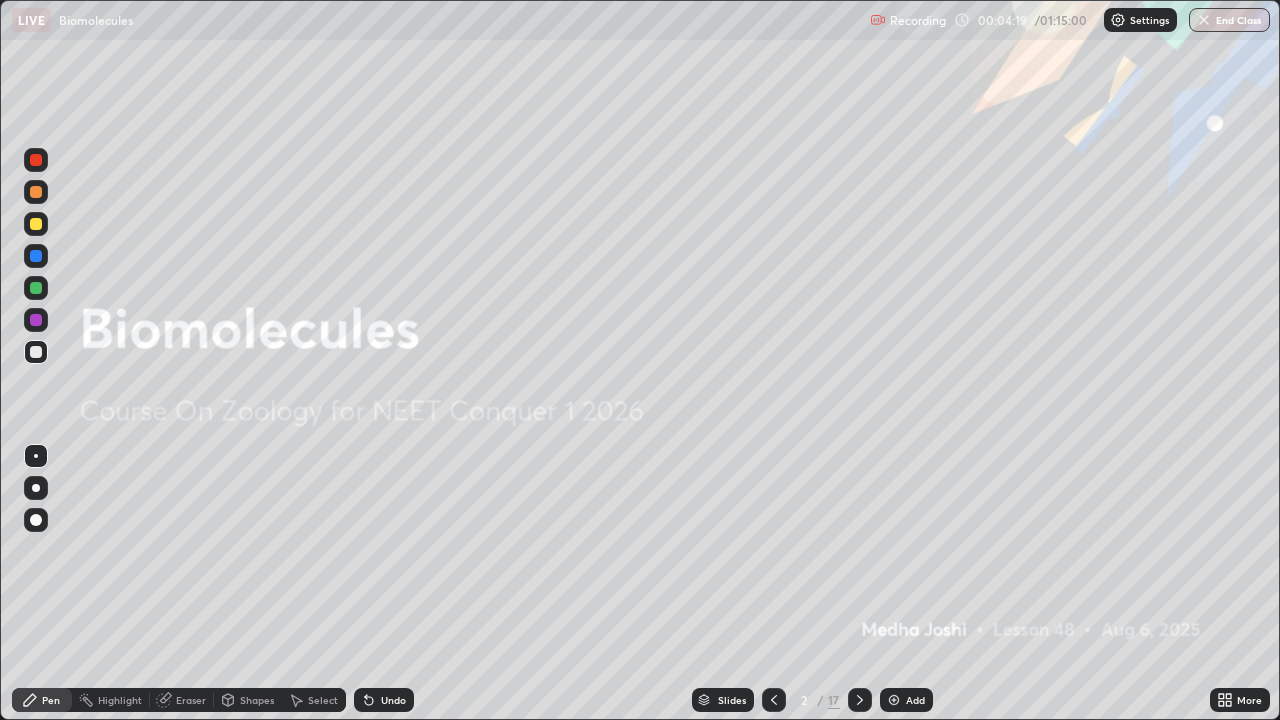 click on "Add" at bounding box center [915, 700] 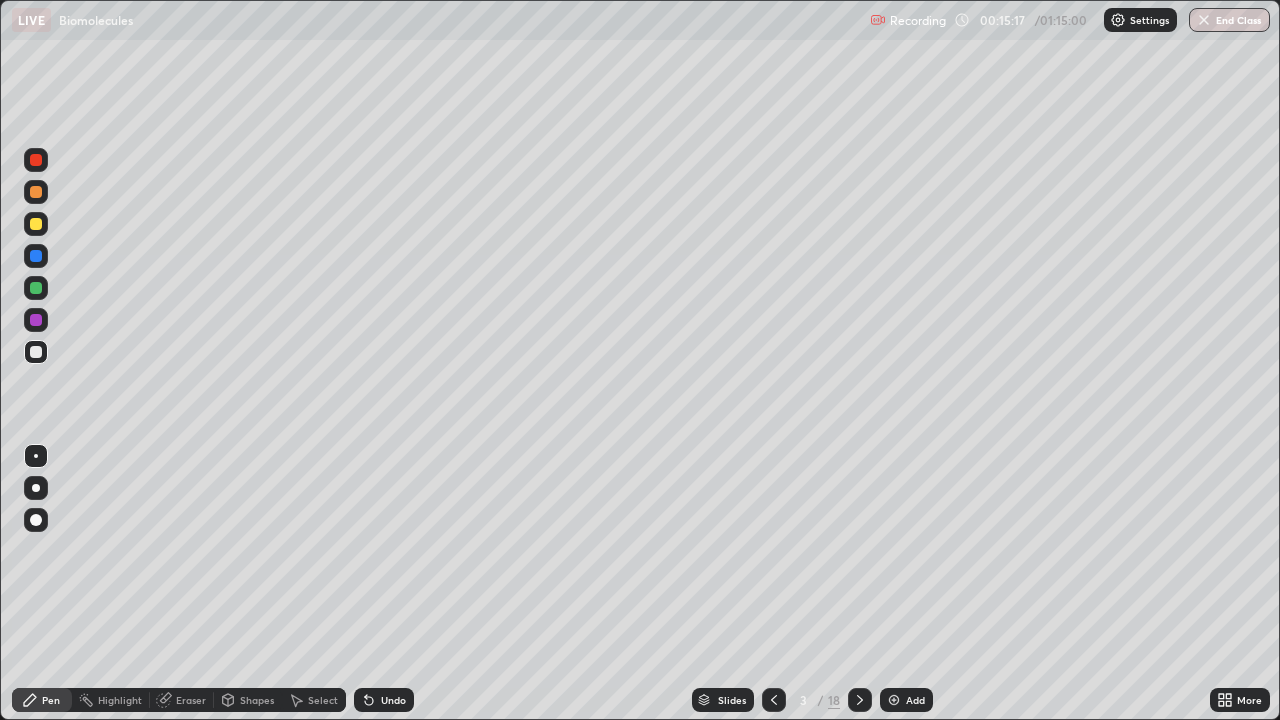 click on "Add" at bounding box center [915, 700] 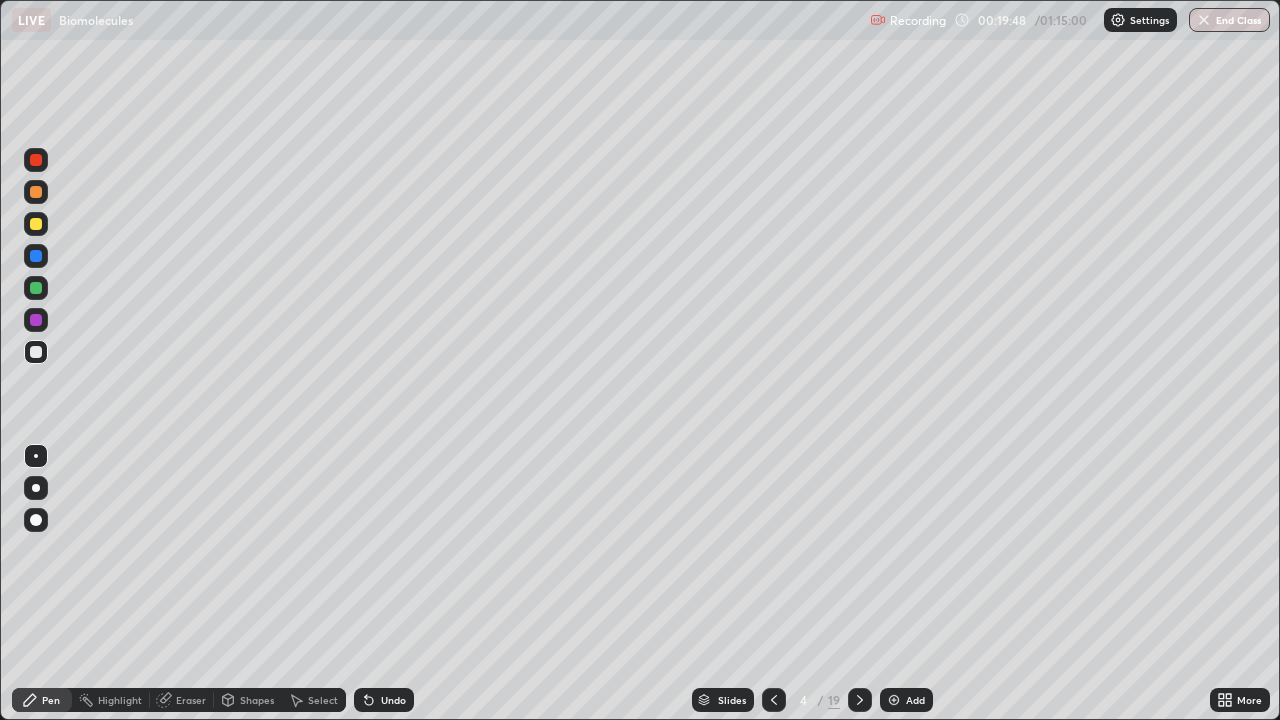 click 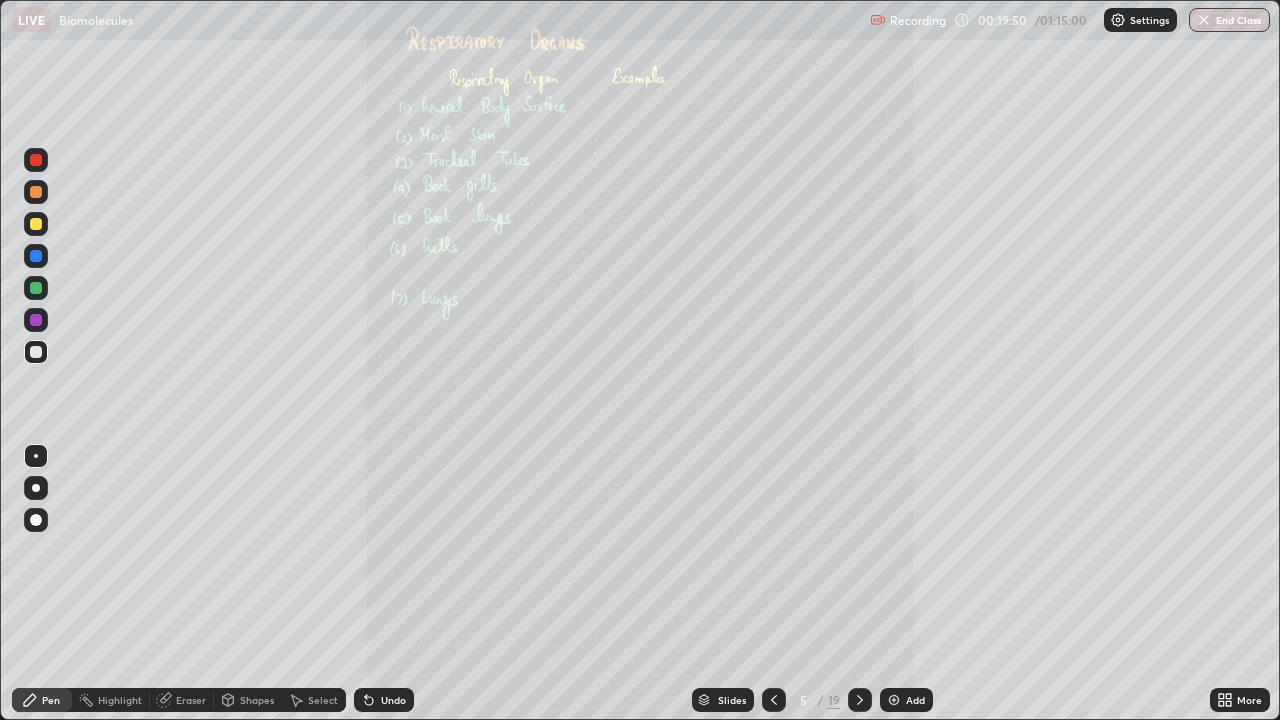 click 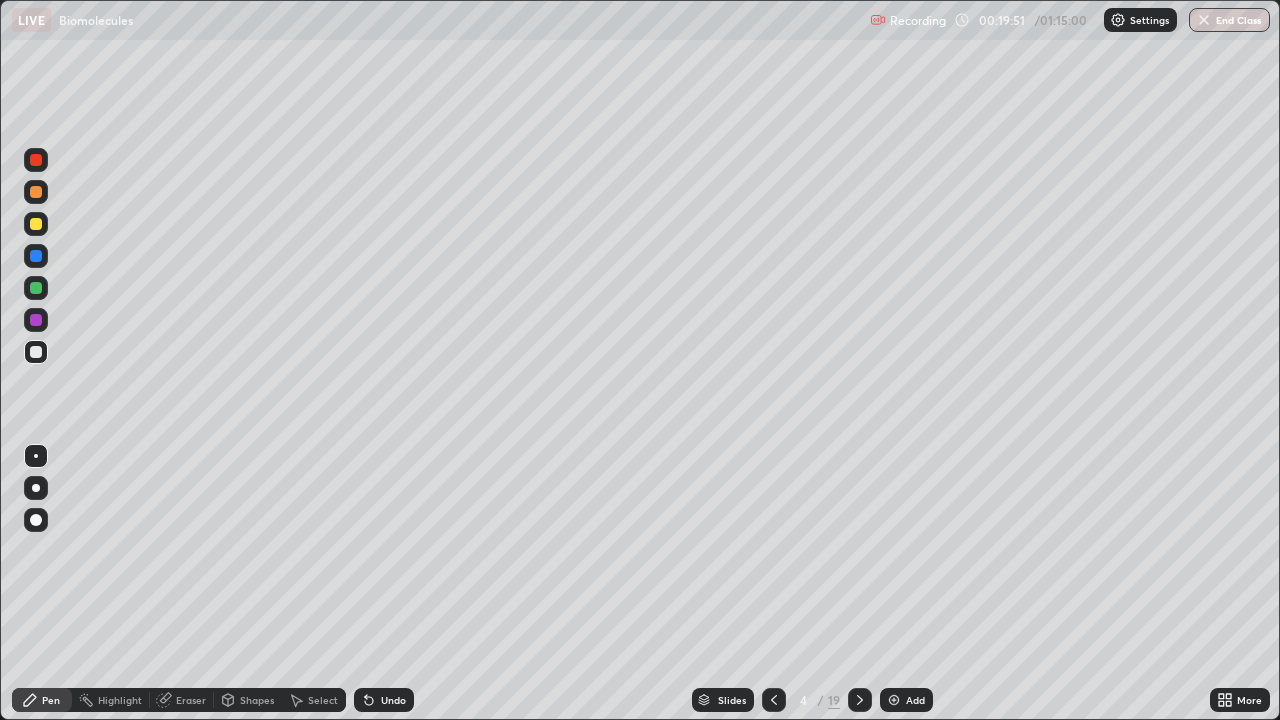 click at bounding box center (894, 700) 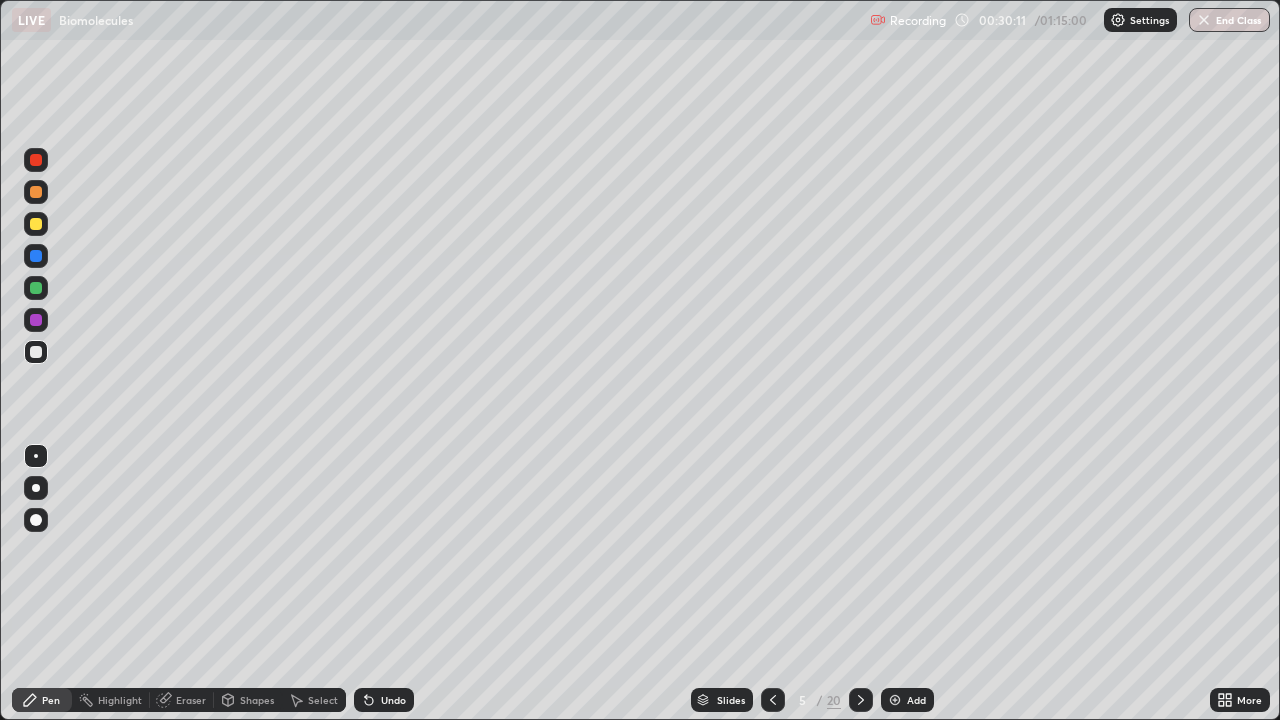 click 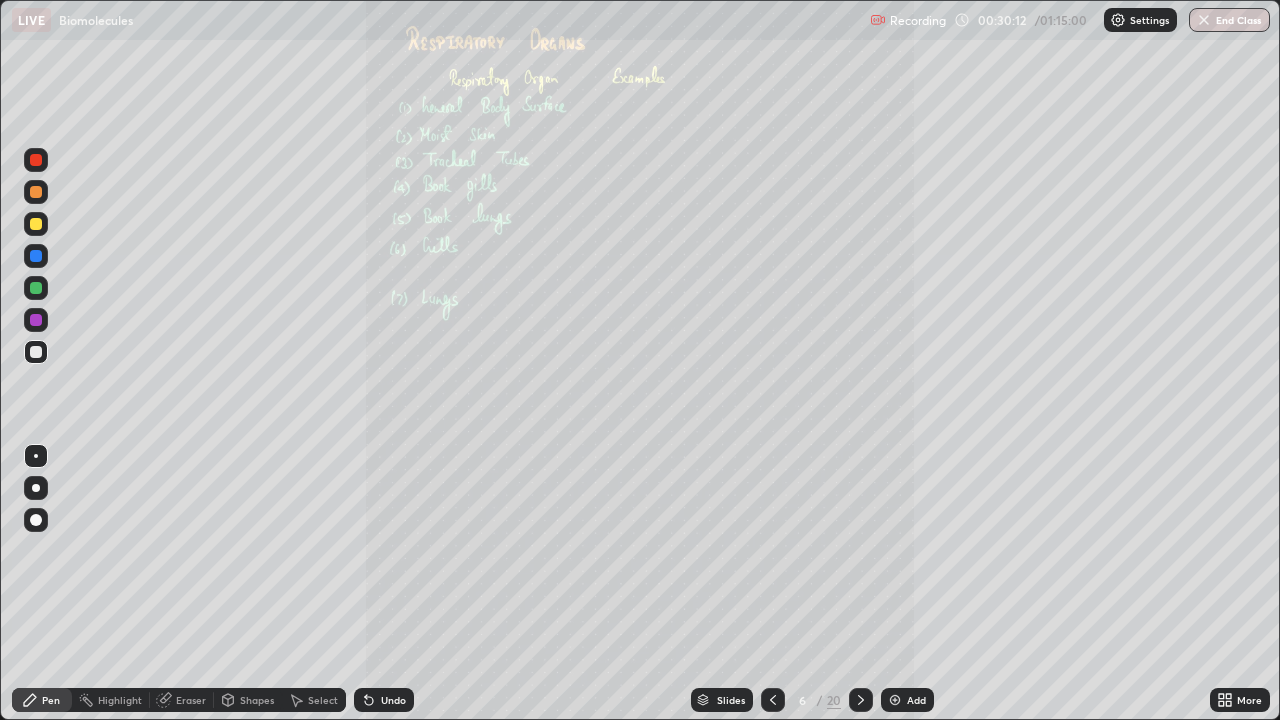 click 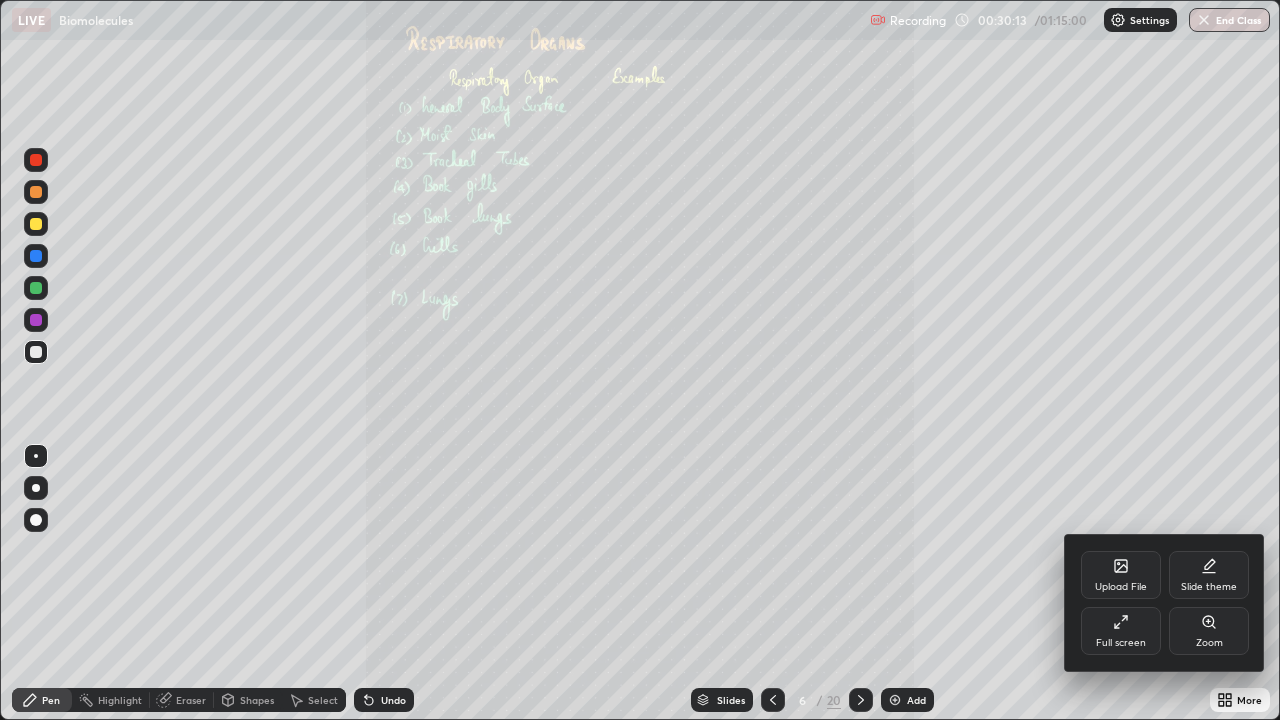 click on "Zoom" at bounding box center [1209, 631] 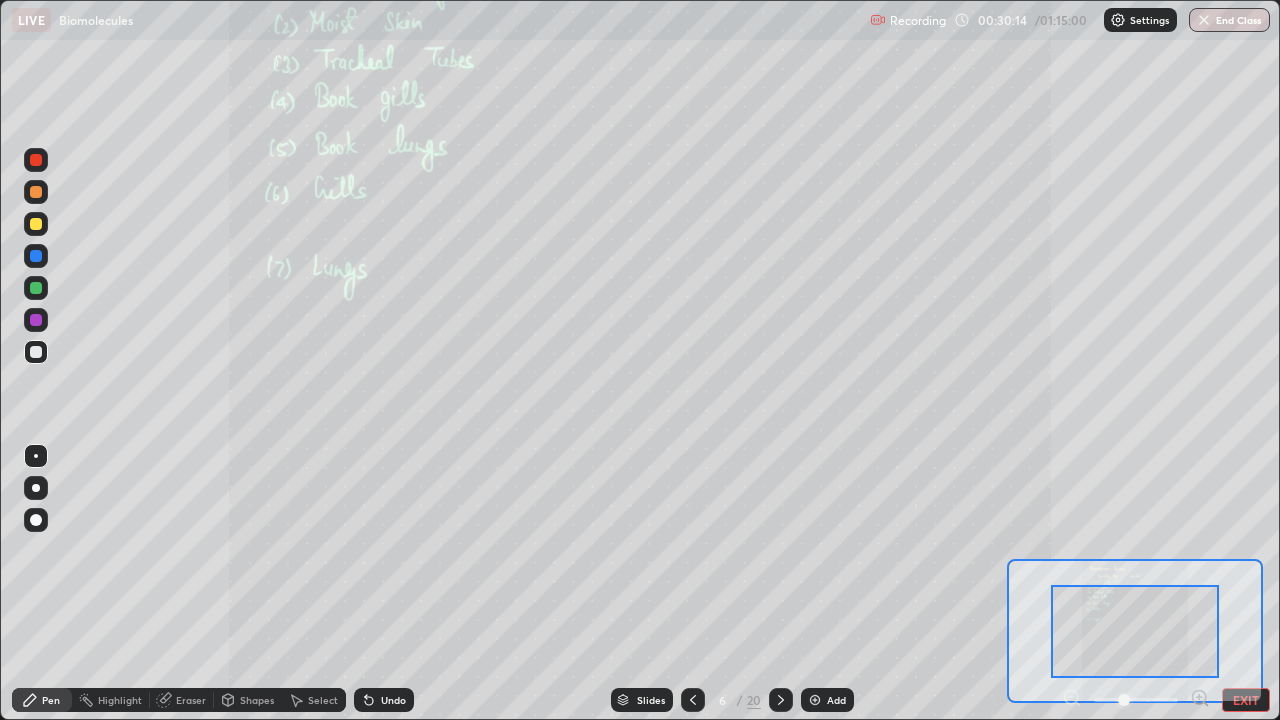 click 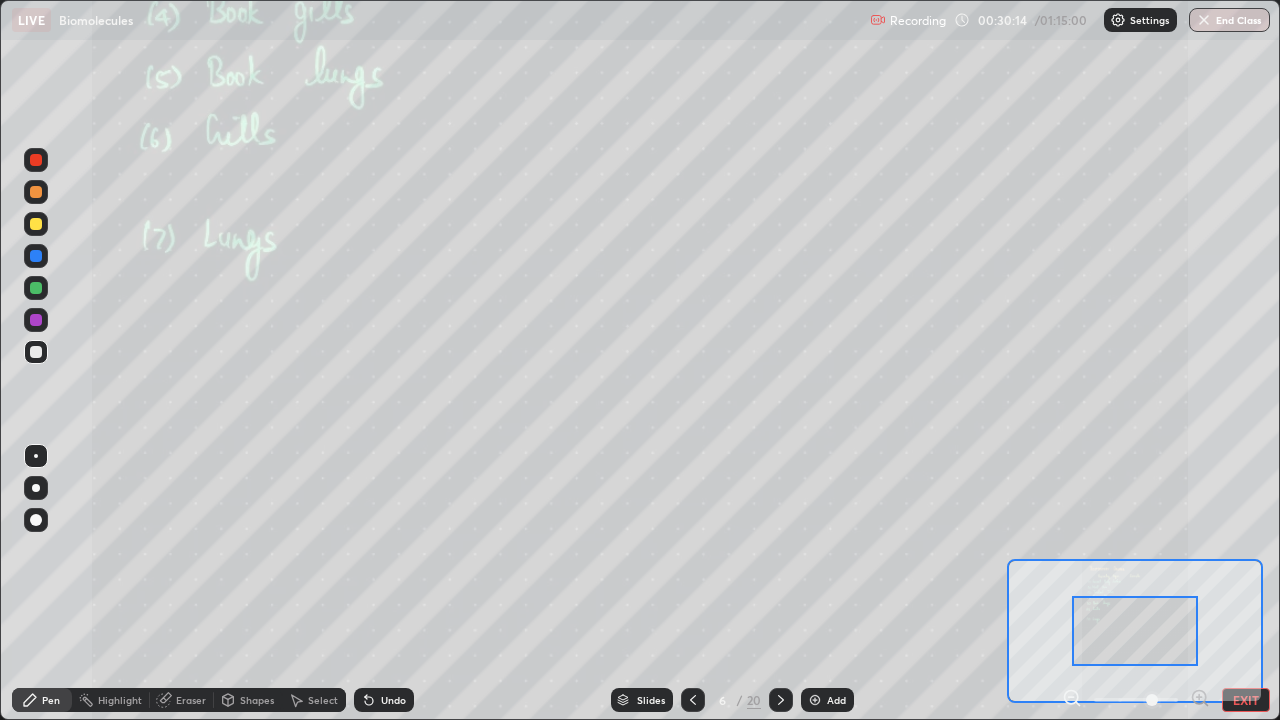 click 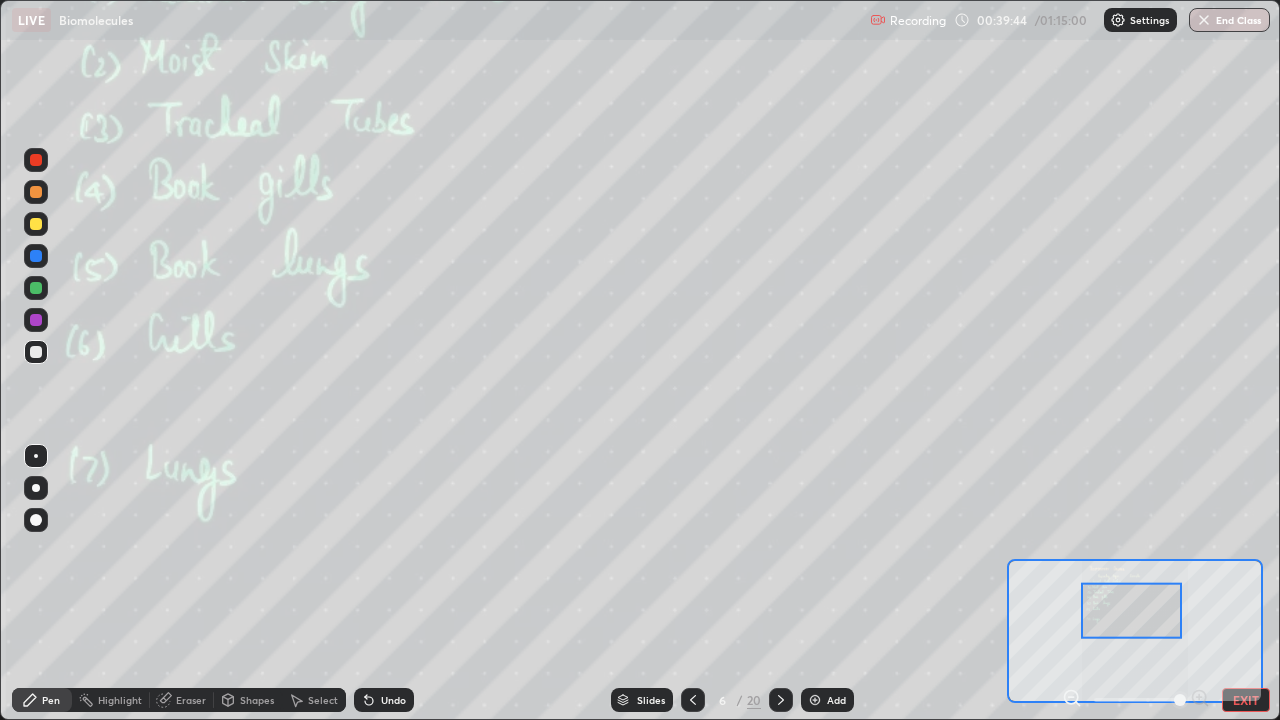 click 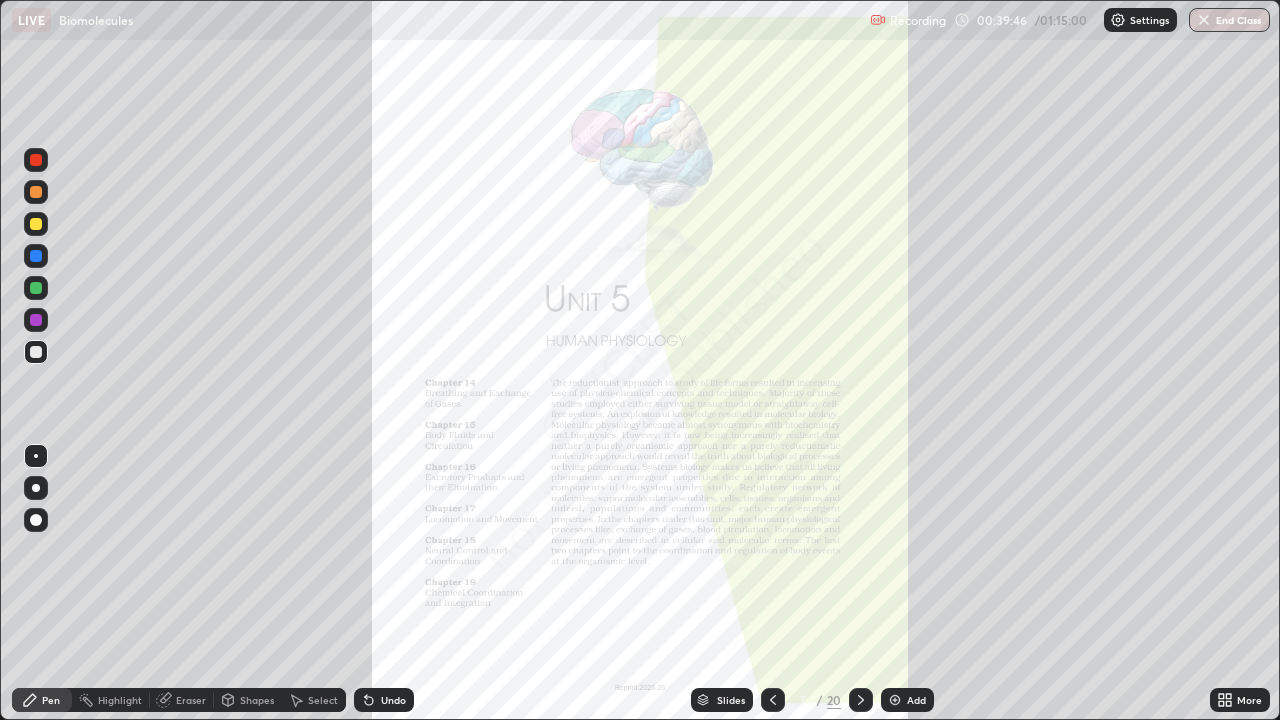 click 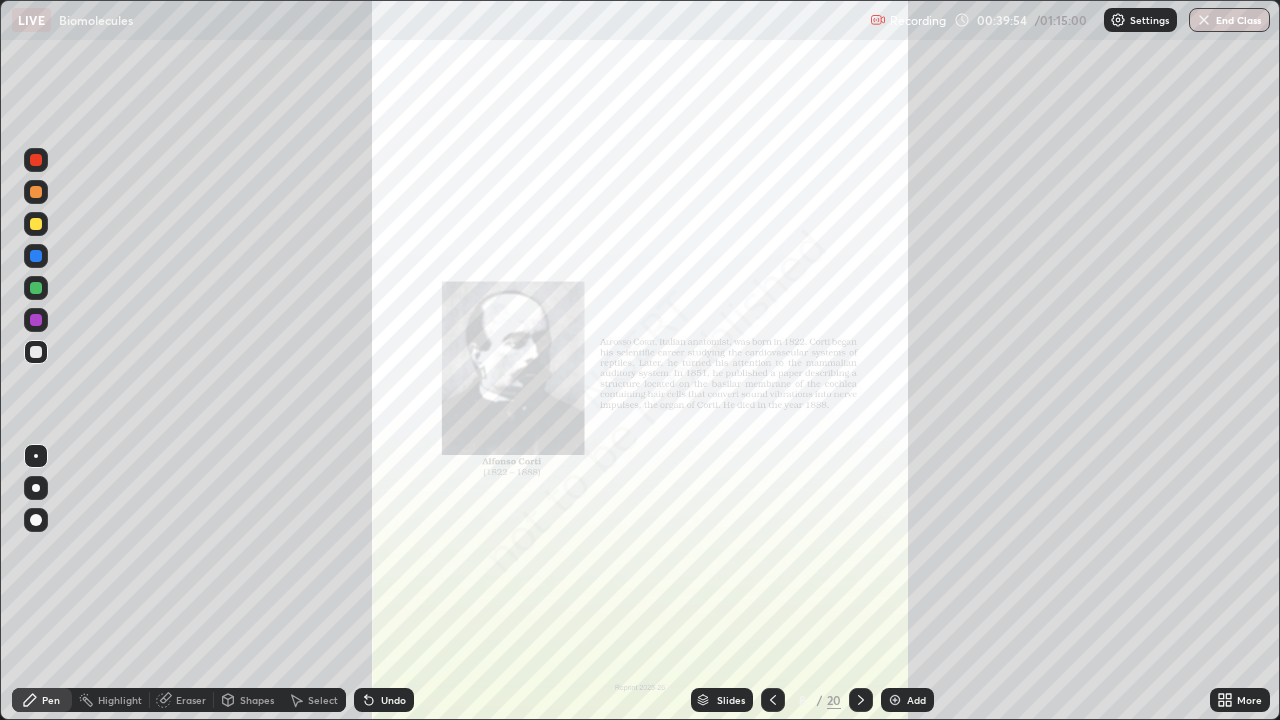 click 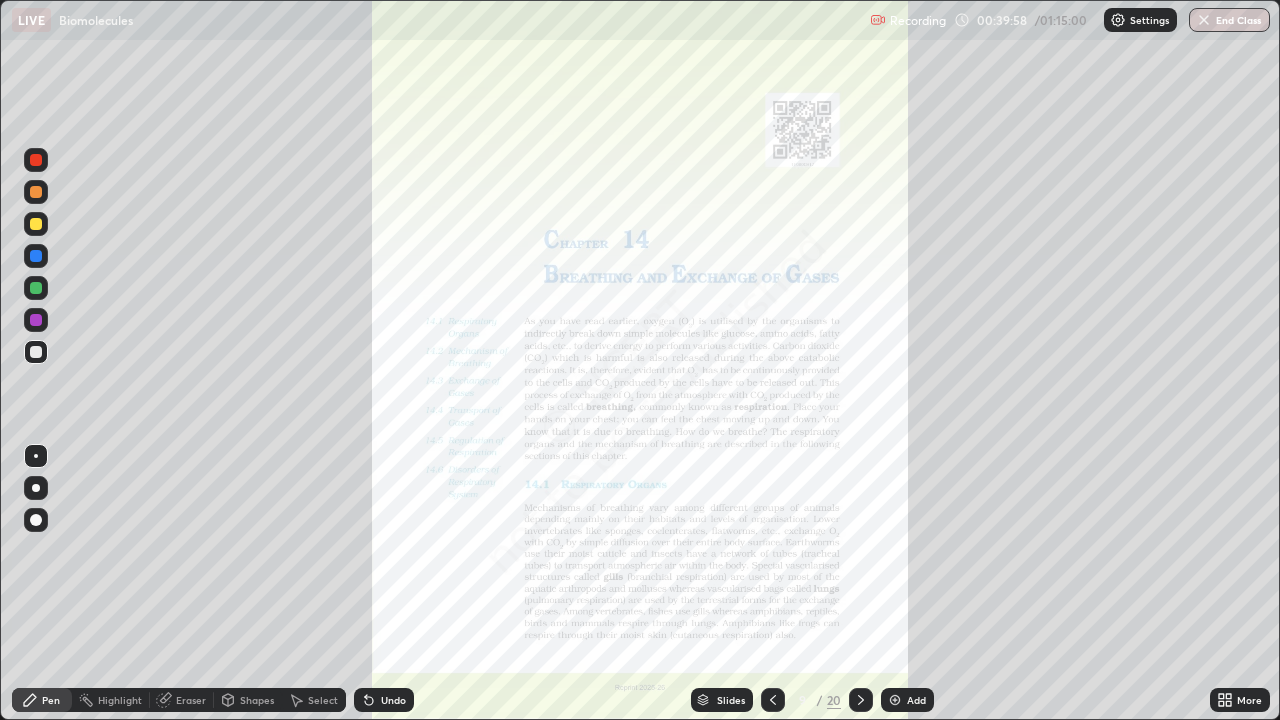 click 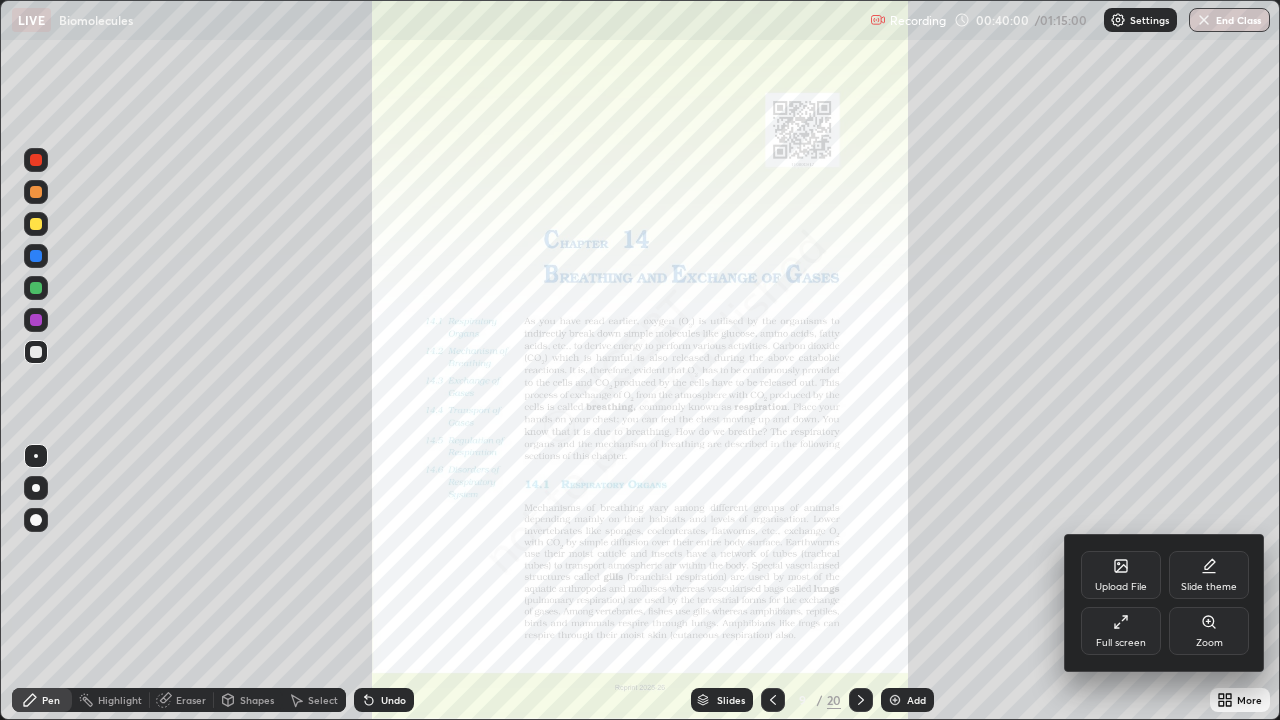 click on "Upload File Slide theme Full screen Zoom" at bounding box center (1165, 603) 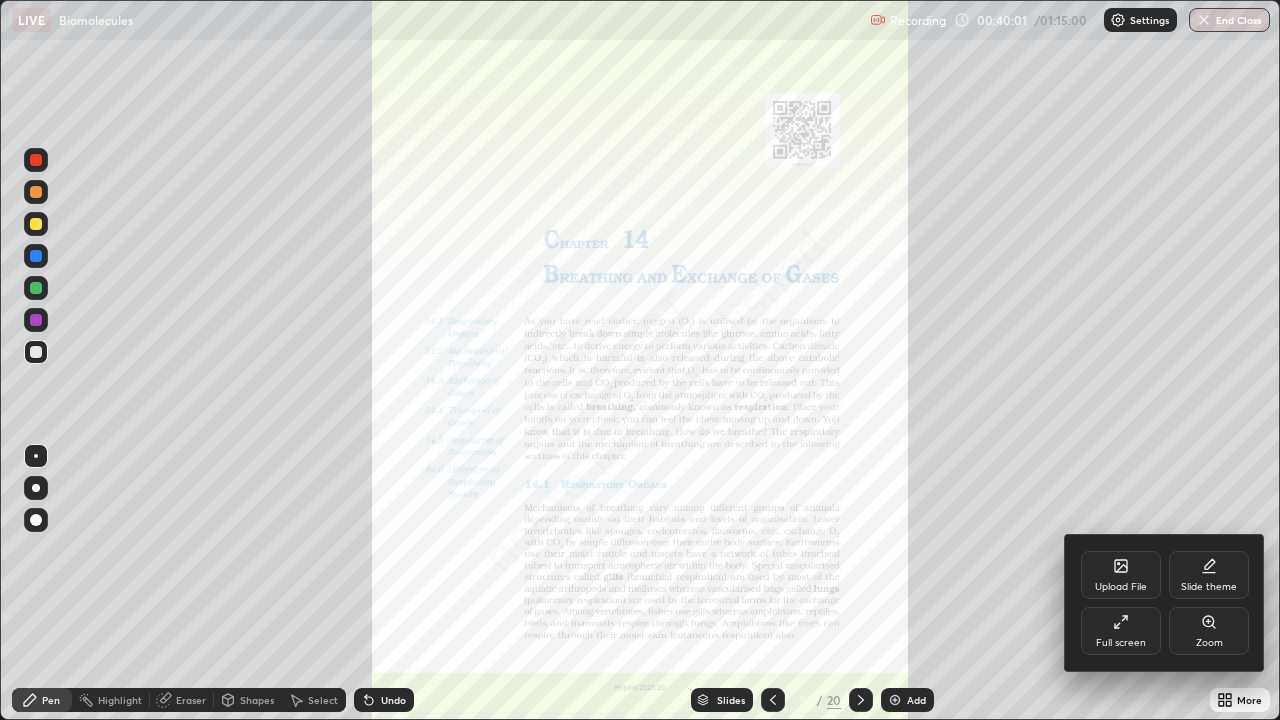 click on "Zoom" at bounding box center (1209, 631) 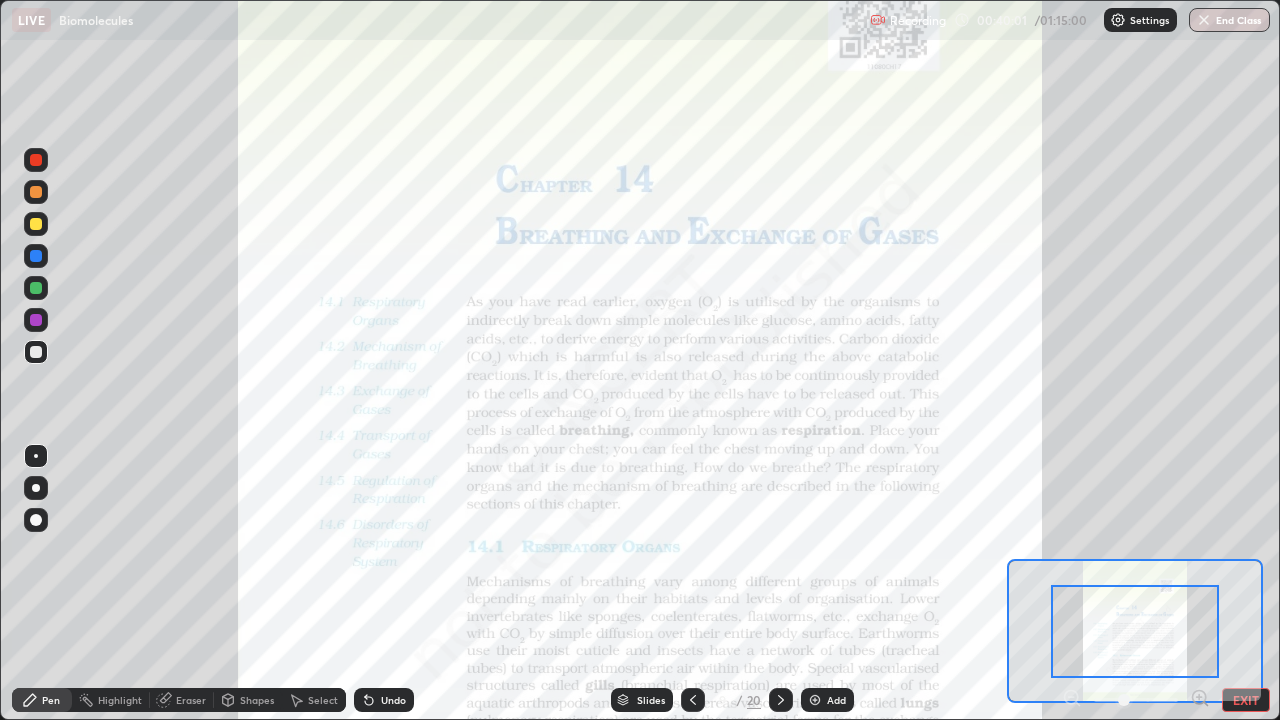 click 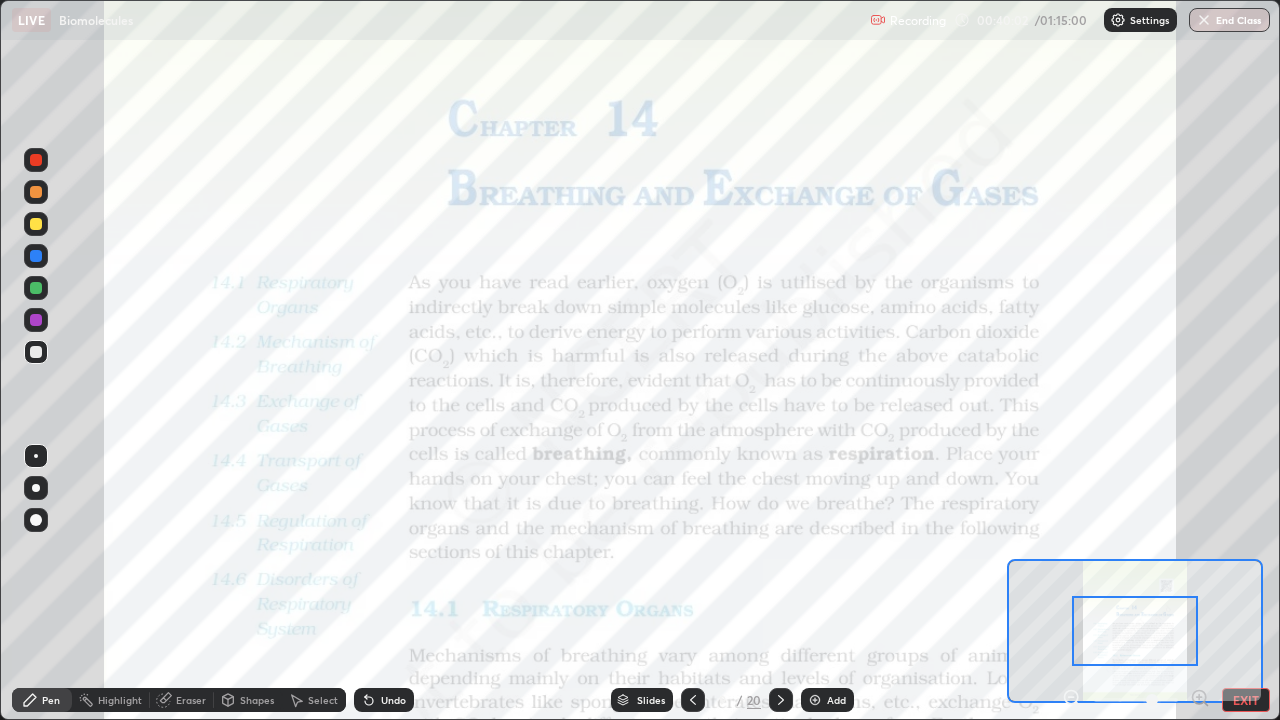 click 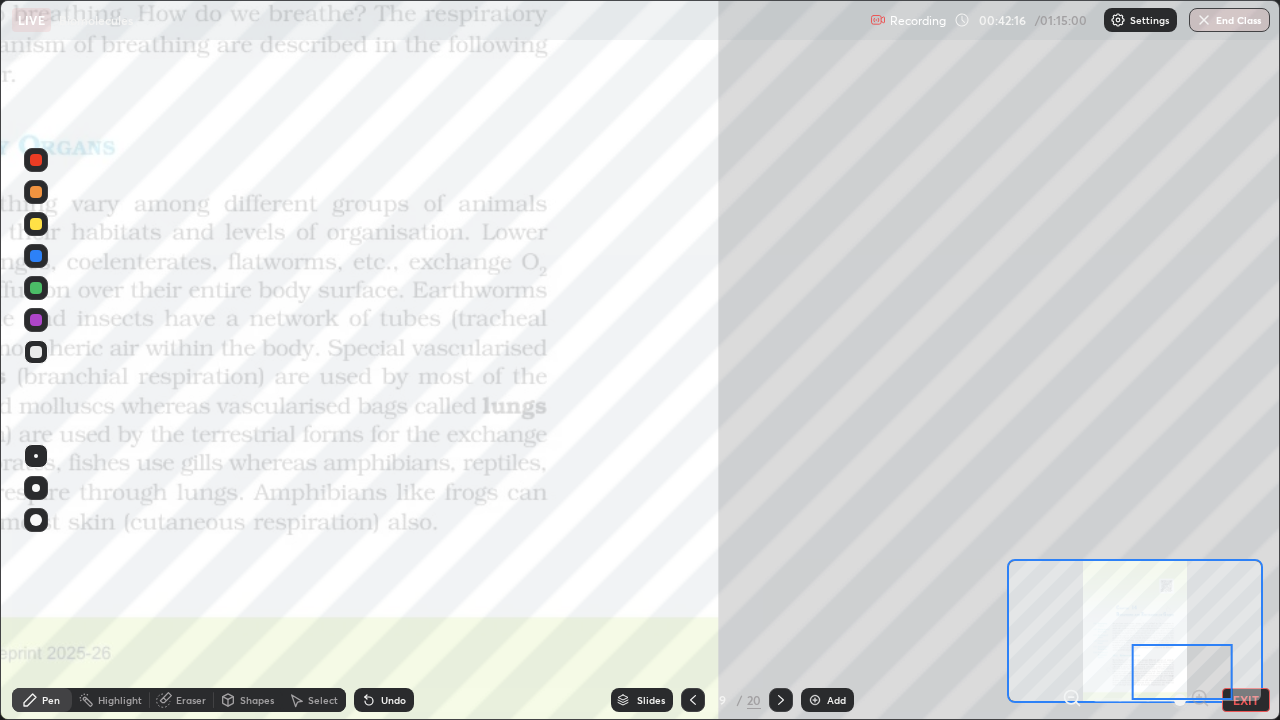 click 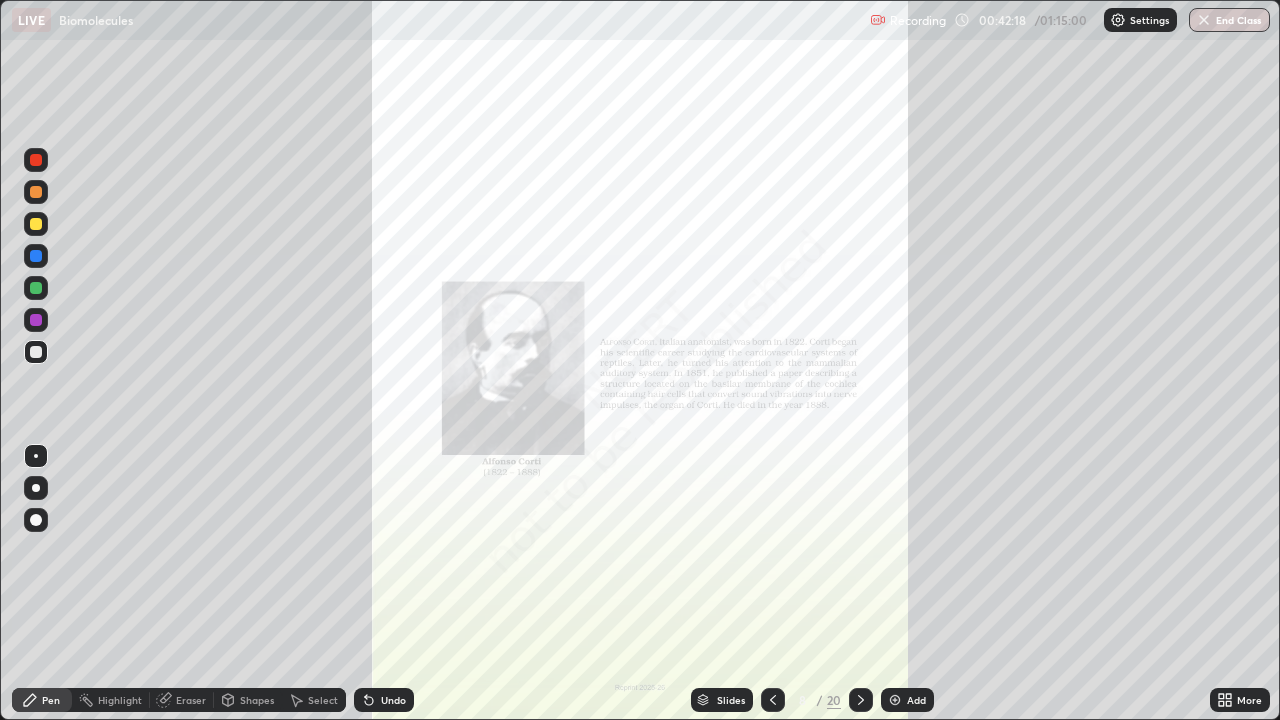 click on "Slides" at bounding box center (731, 700) 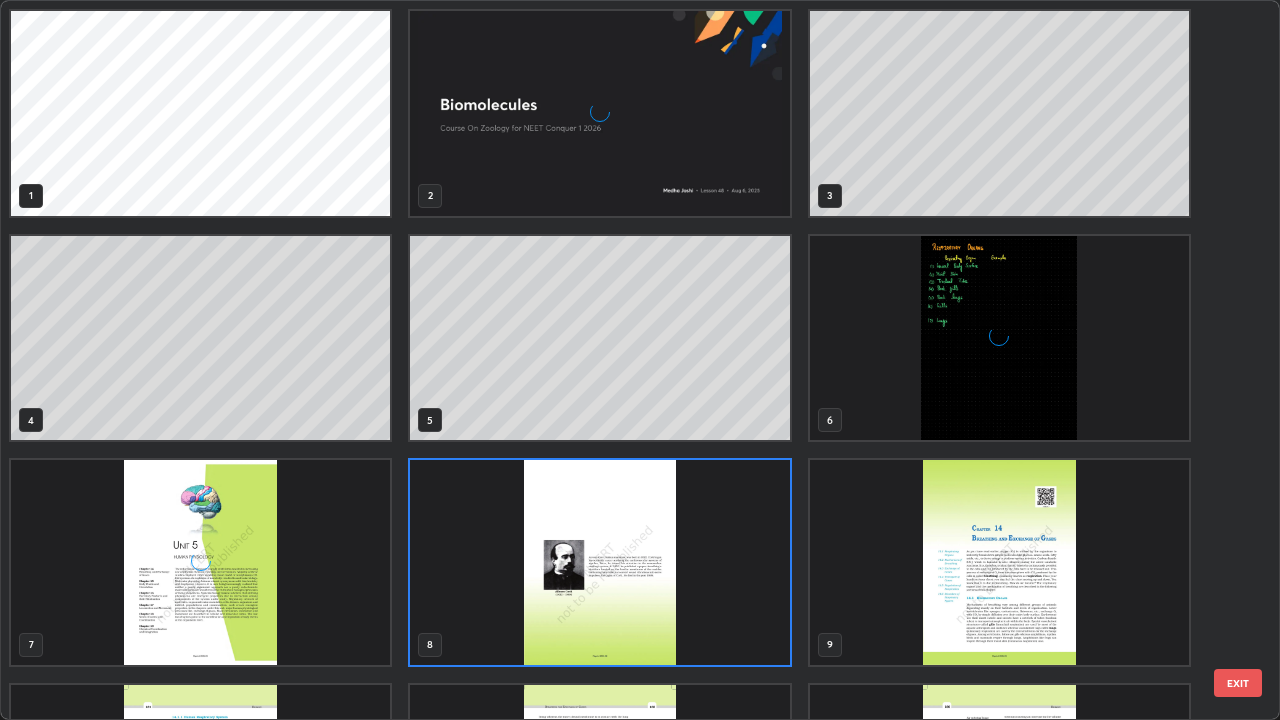 scroll, scrollTop: 7, scrollLeft: 11, axis: both 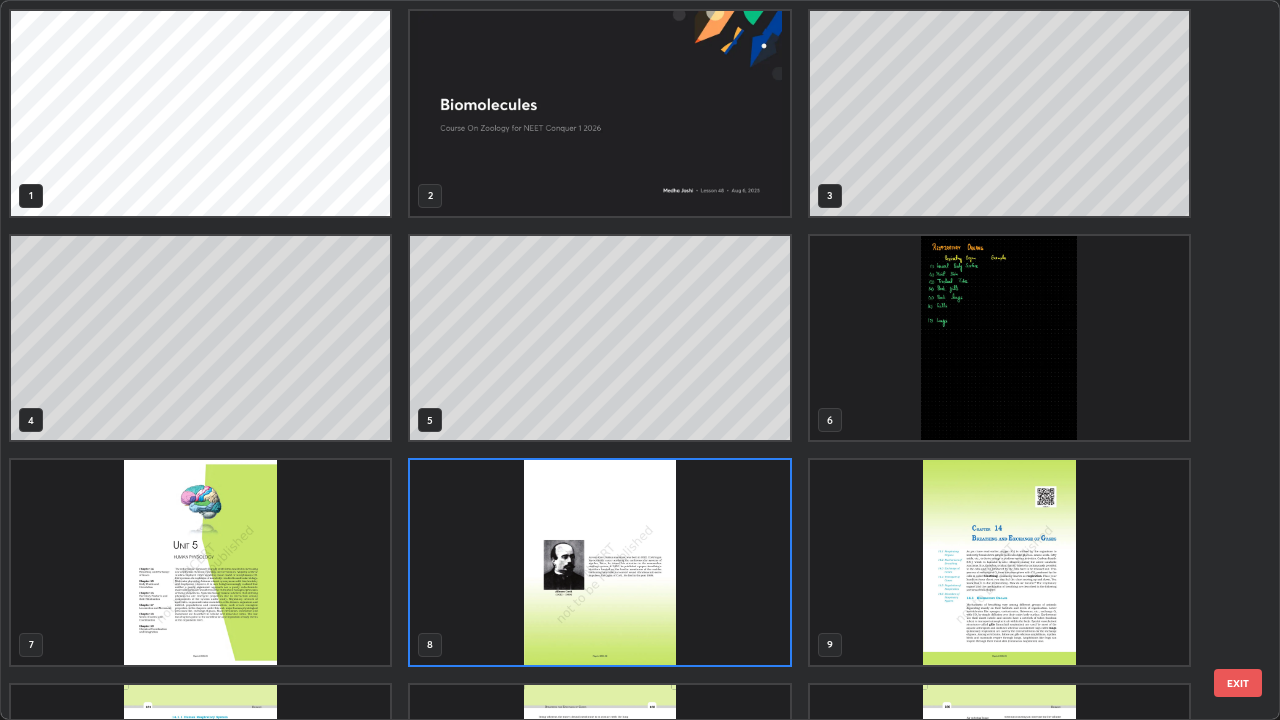 click at bounding box center (999, 338) 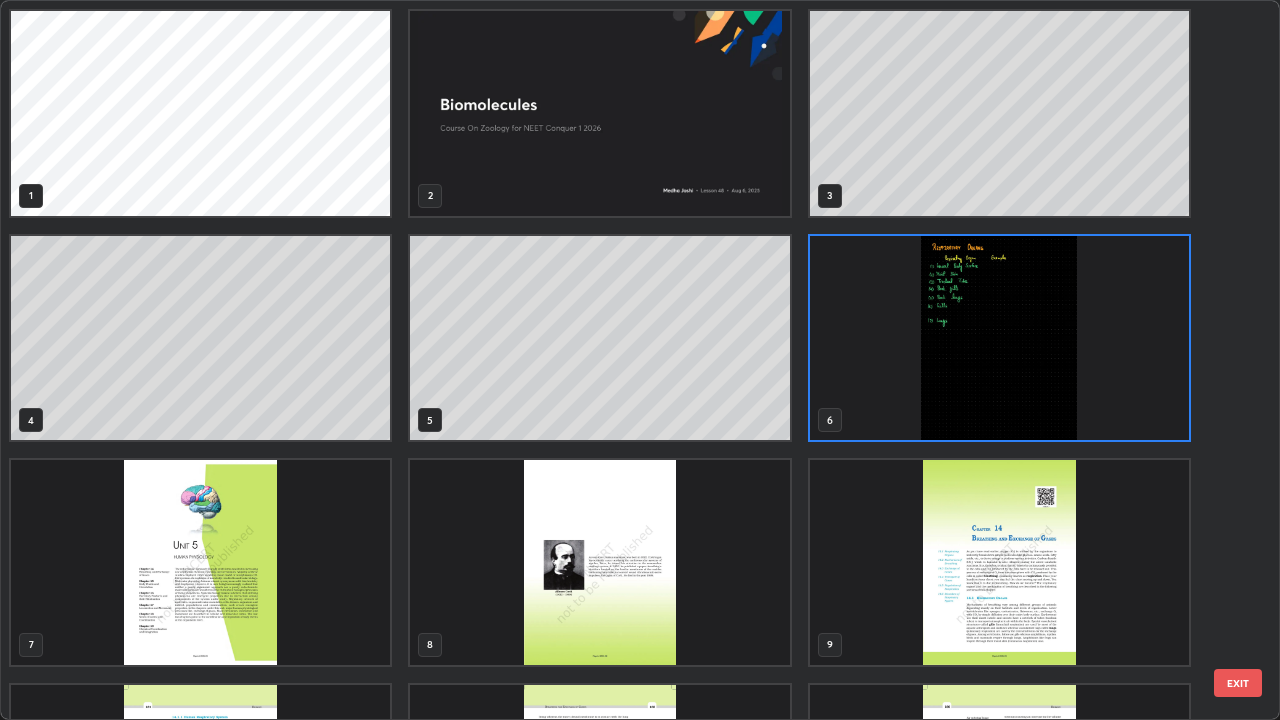 click at bounding box center [999, 338] 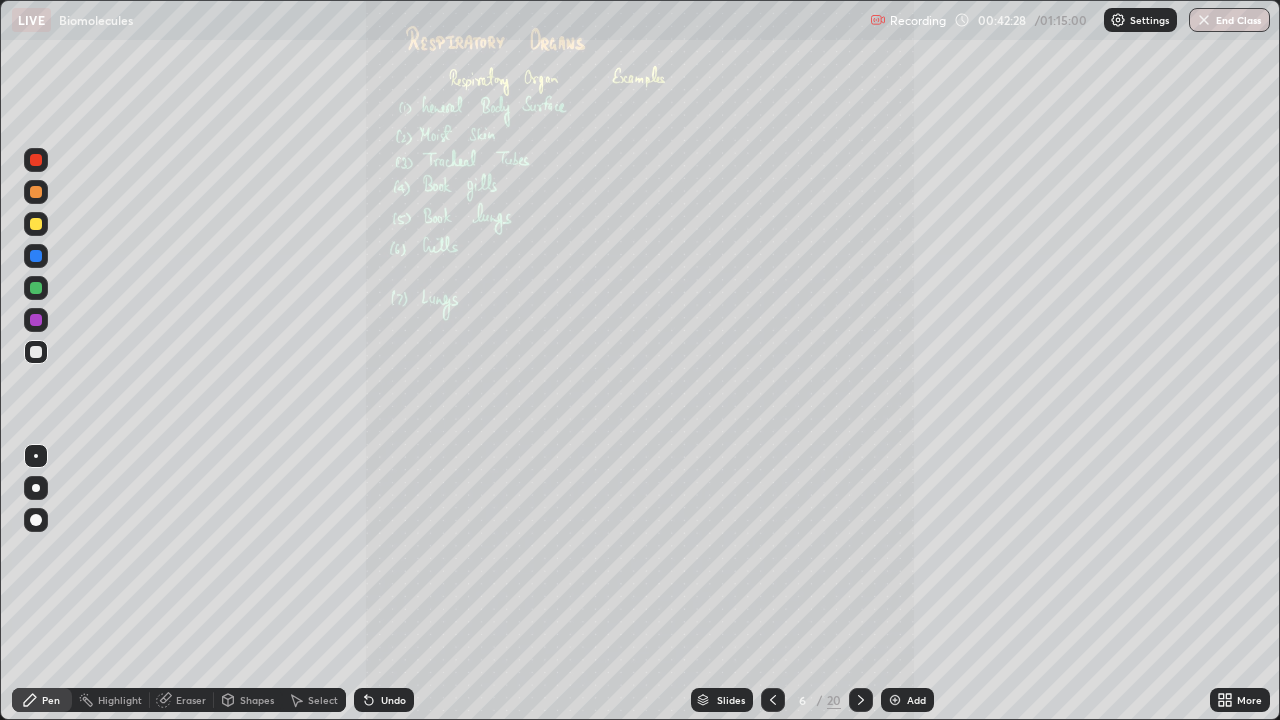 click 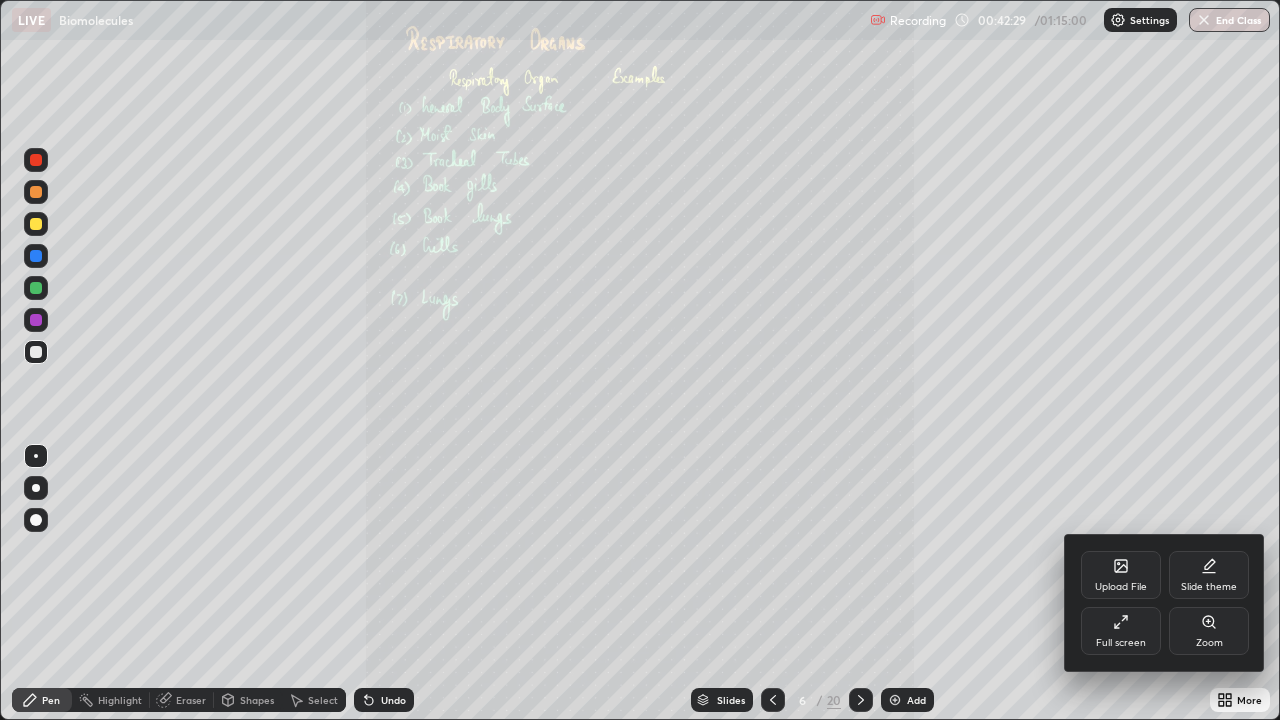 click on "Zoom" at bounding box center [1209, 631] 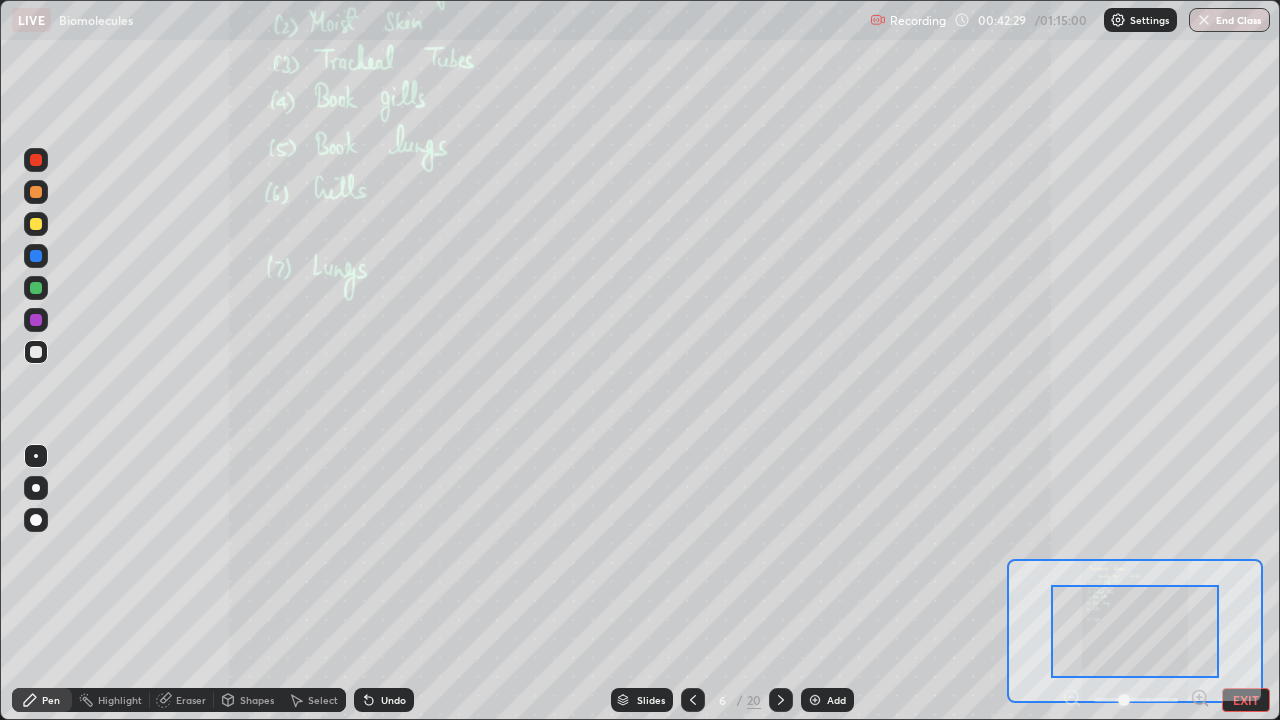 click 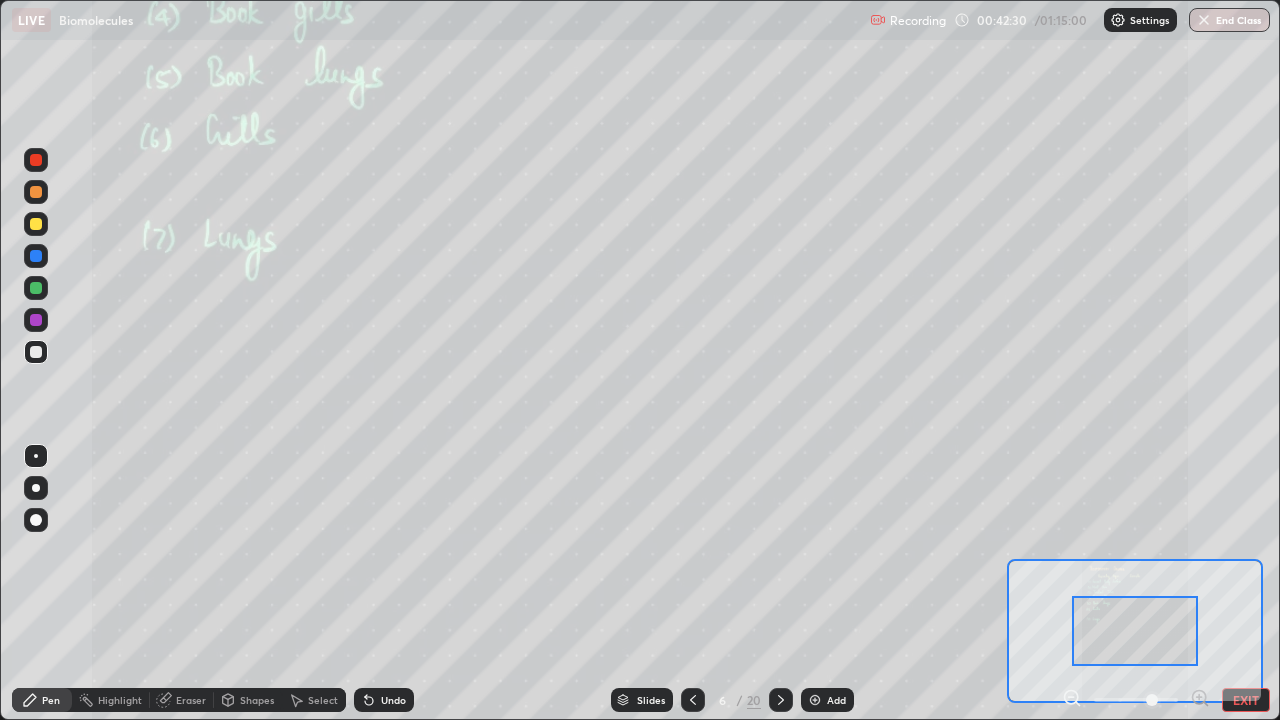 click 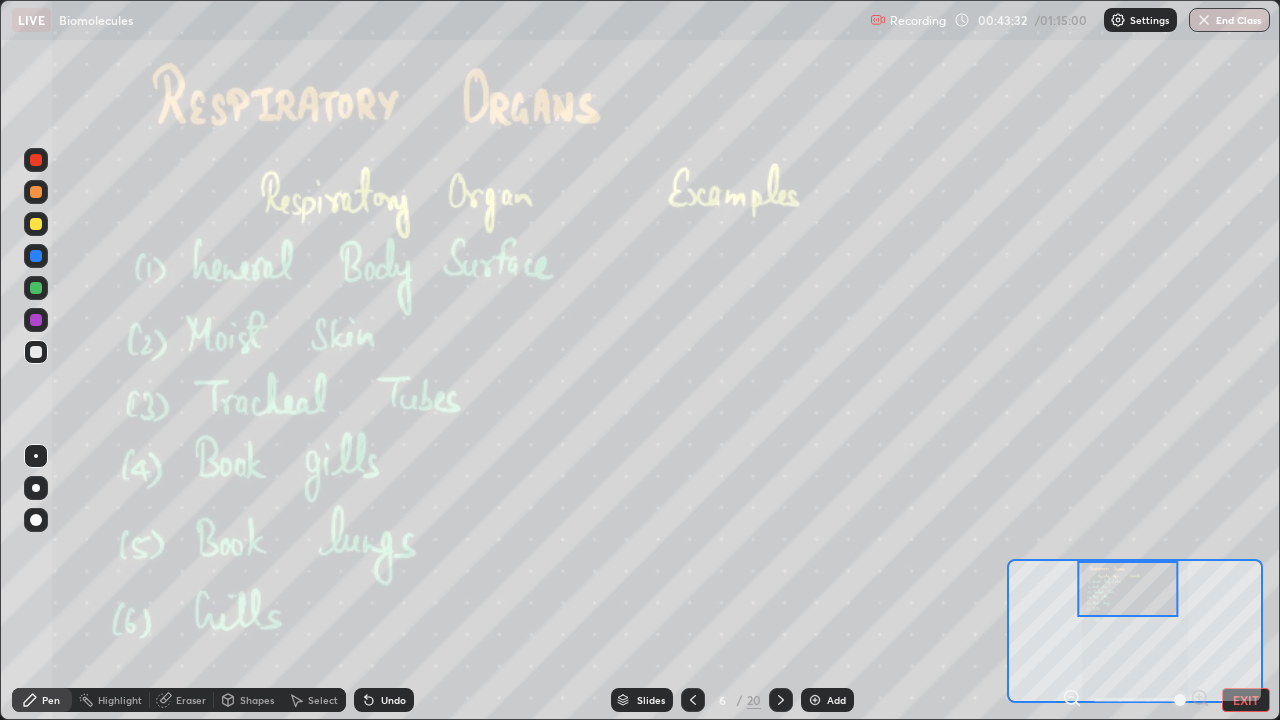 click 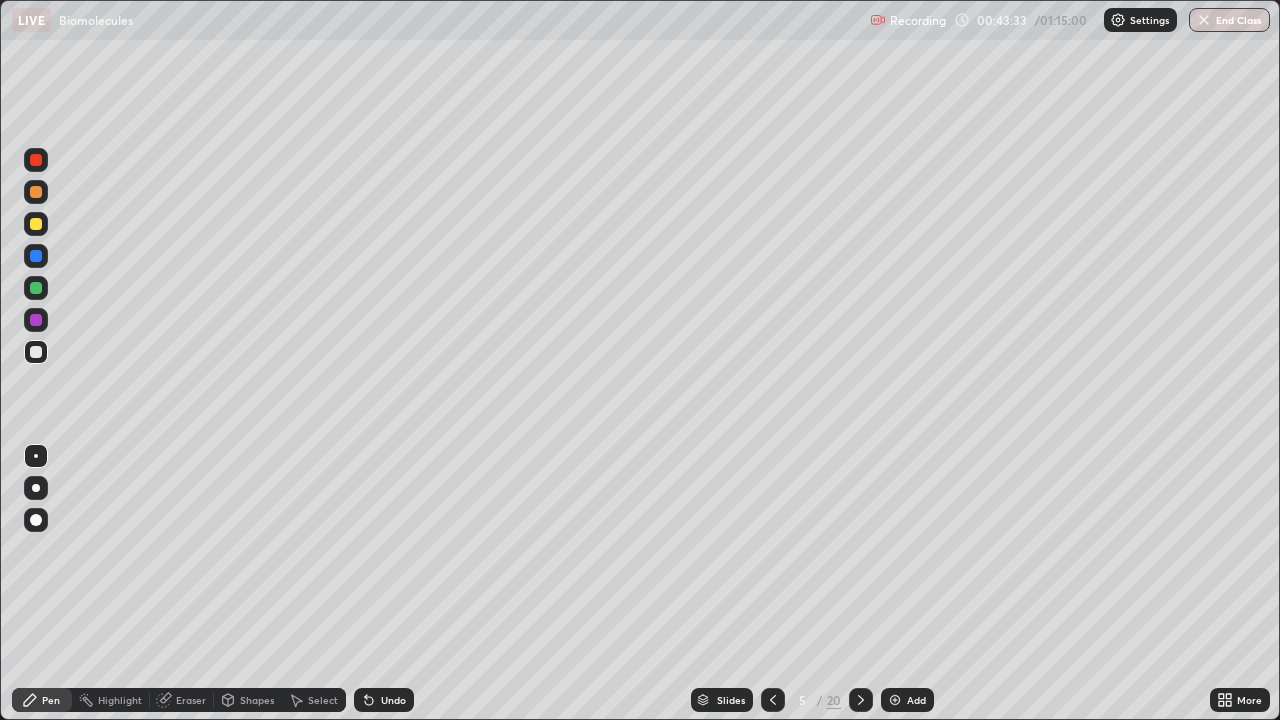 click at bounding box center [895, 700] 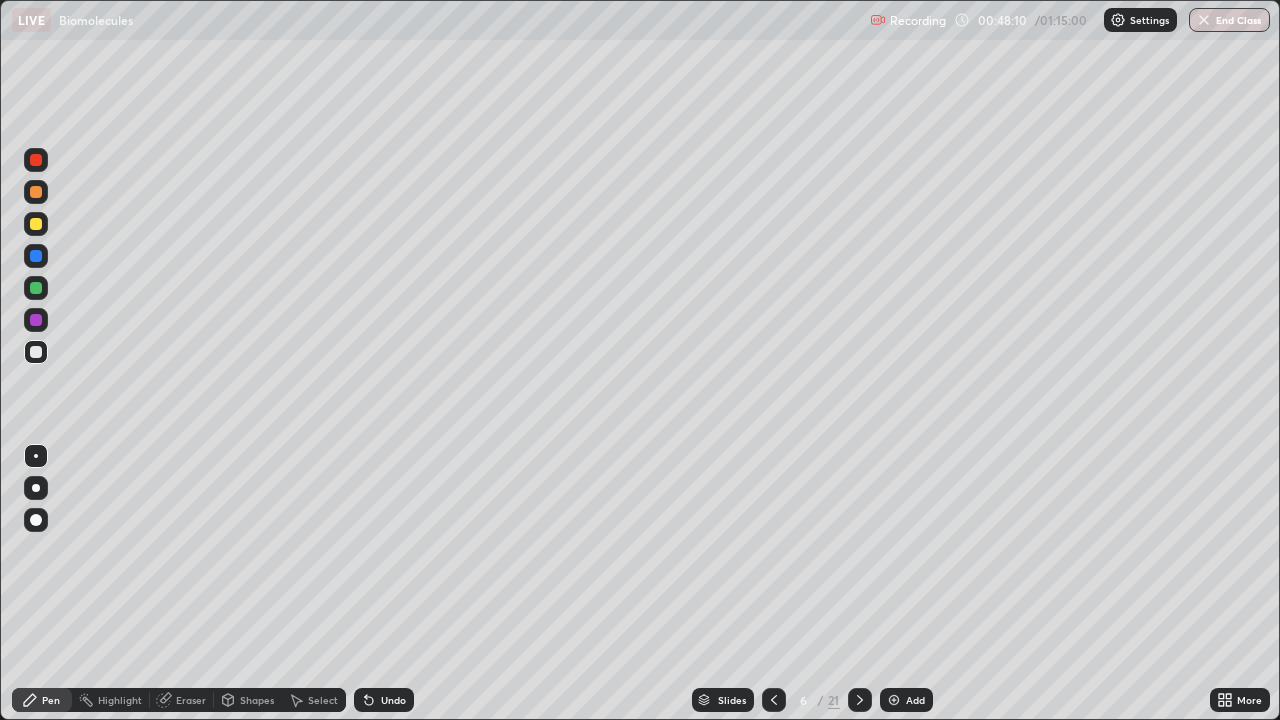 click on "Add" at bounding box center [915, 700] 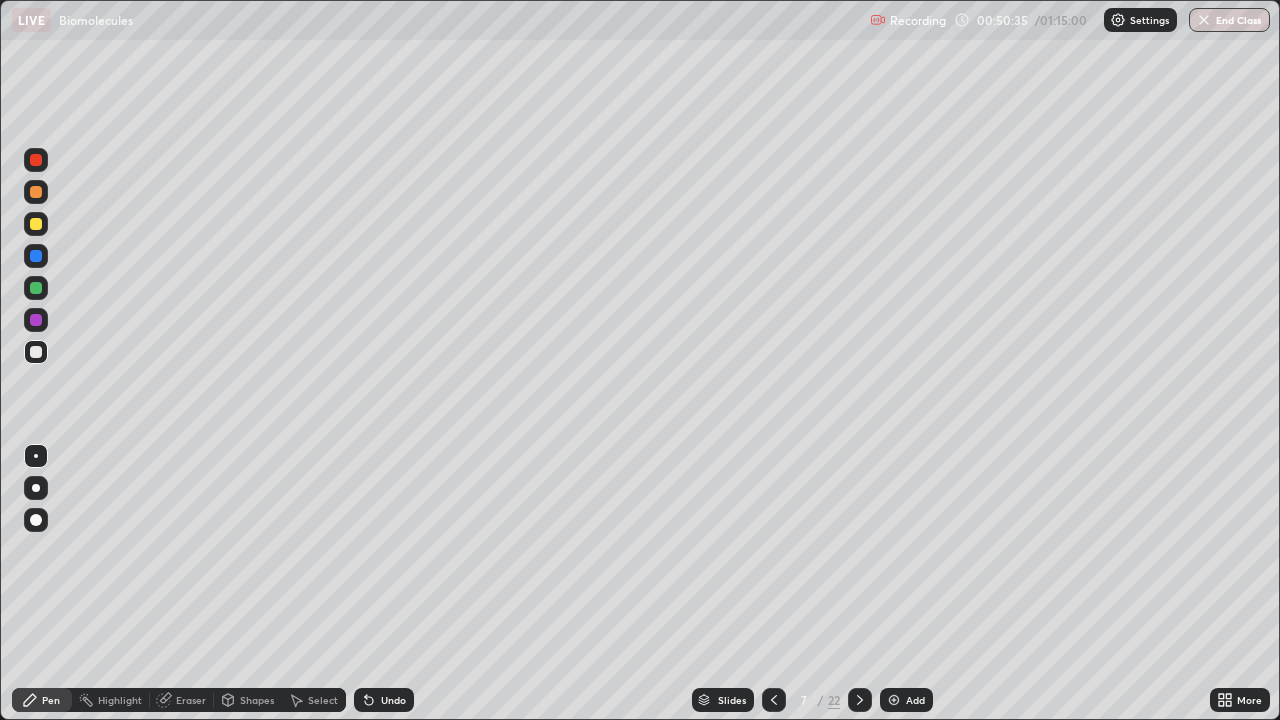 click 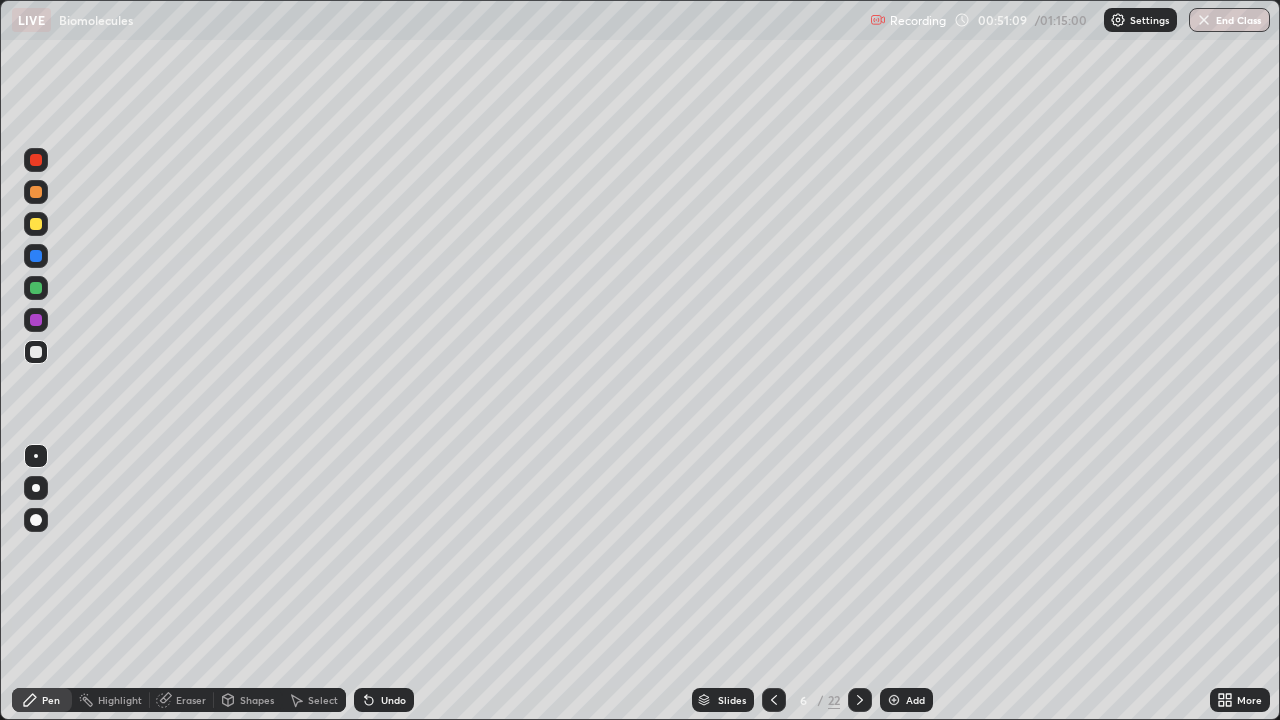 click 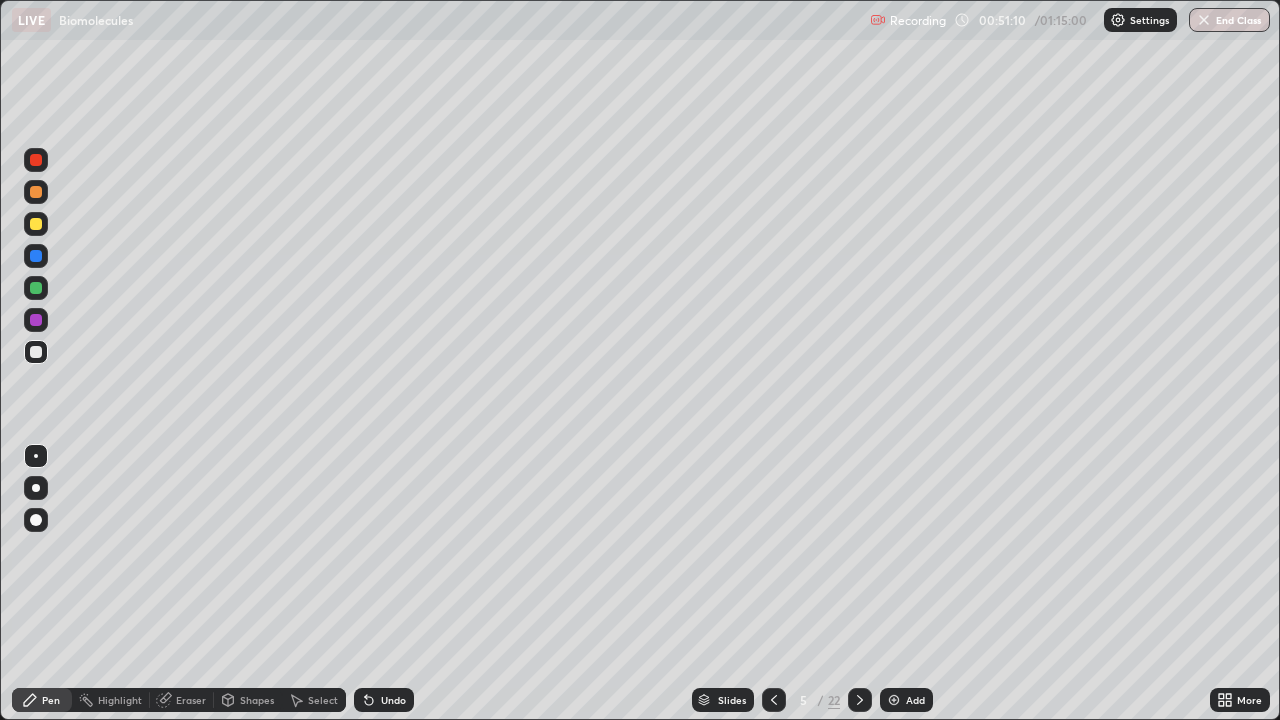 click 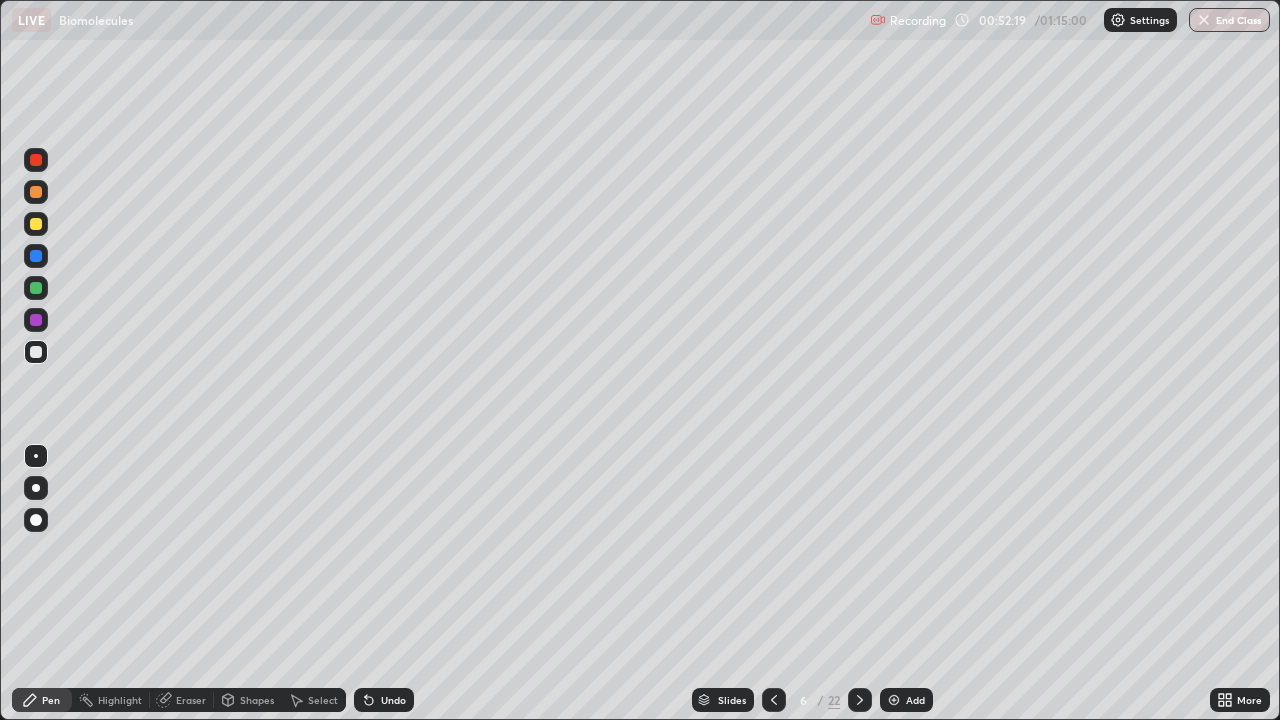click 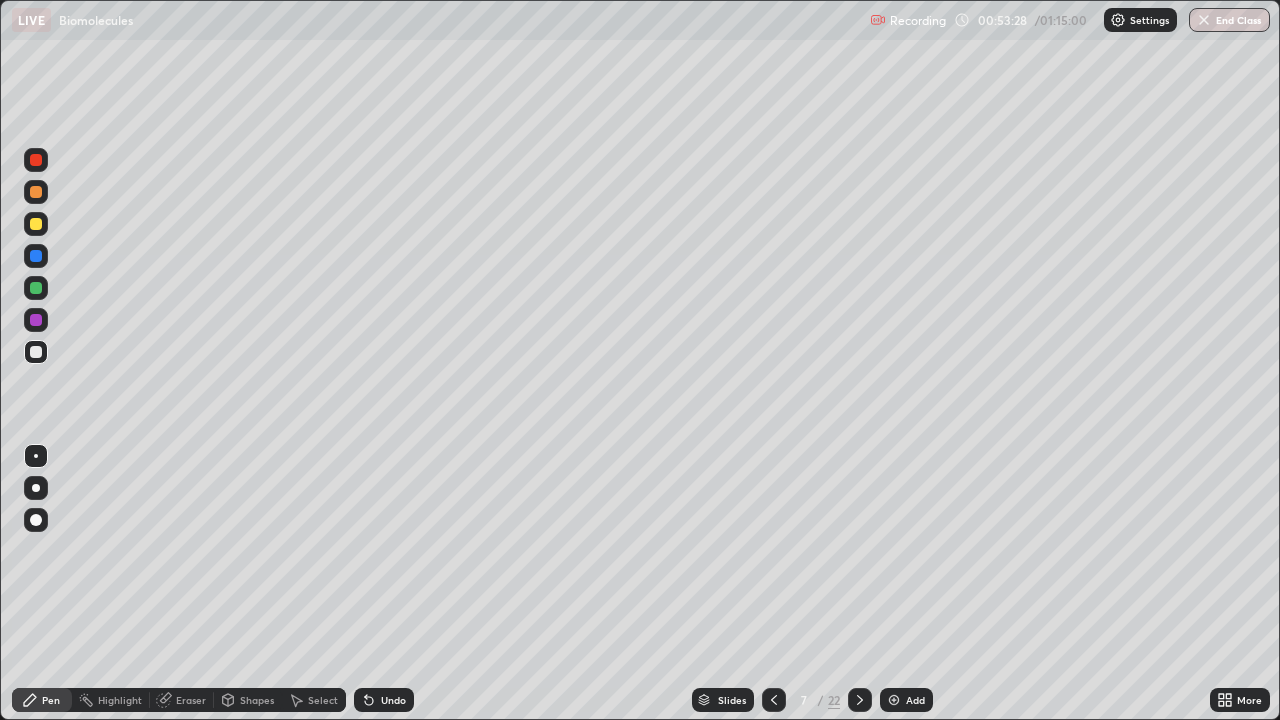 click 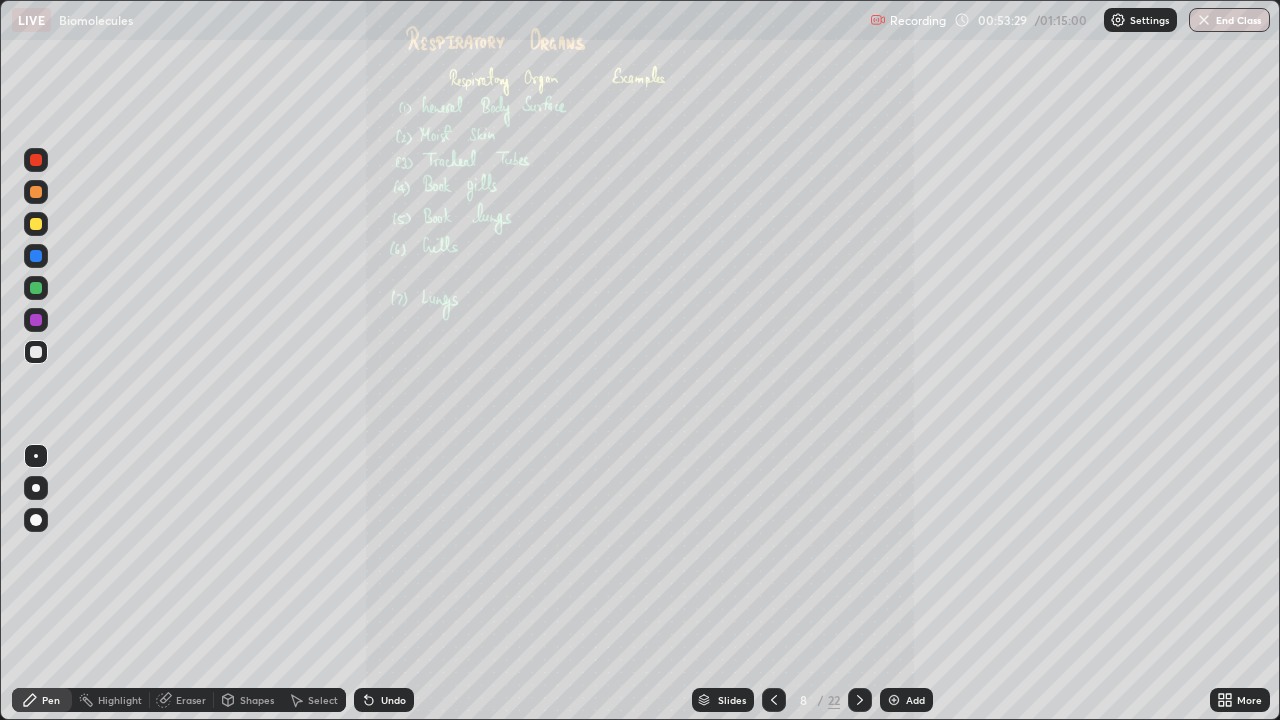 click 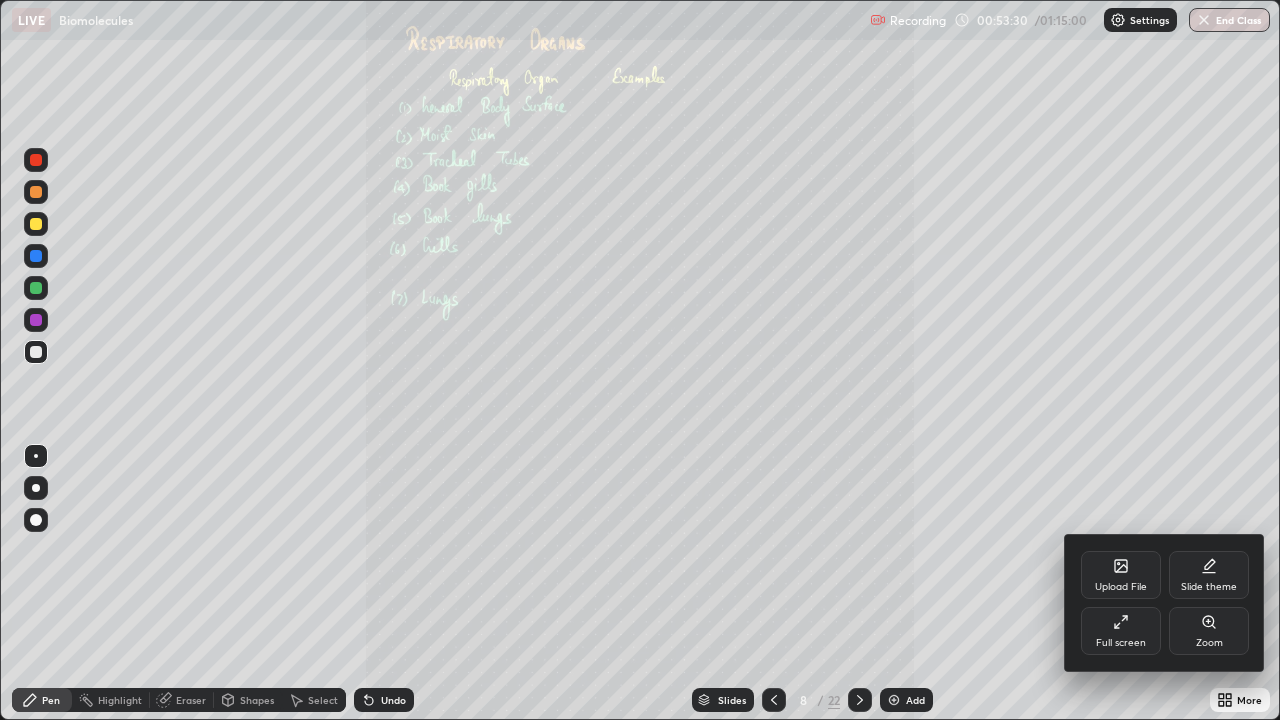 click on "Zoom" at bounding box center (1209, 643) 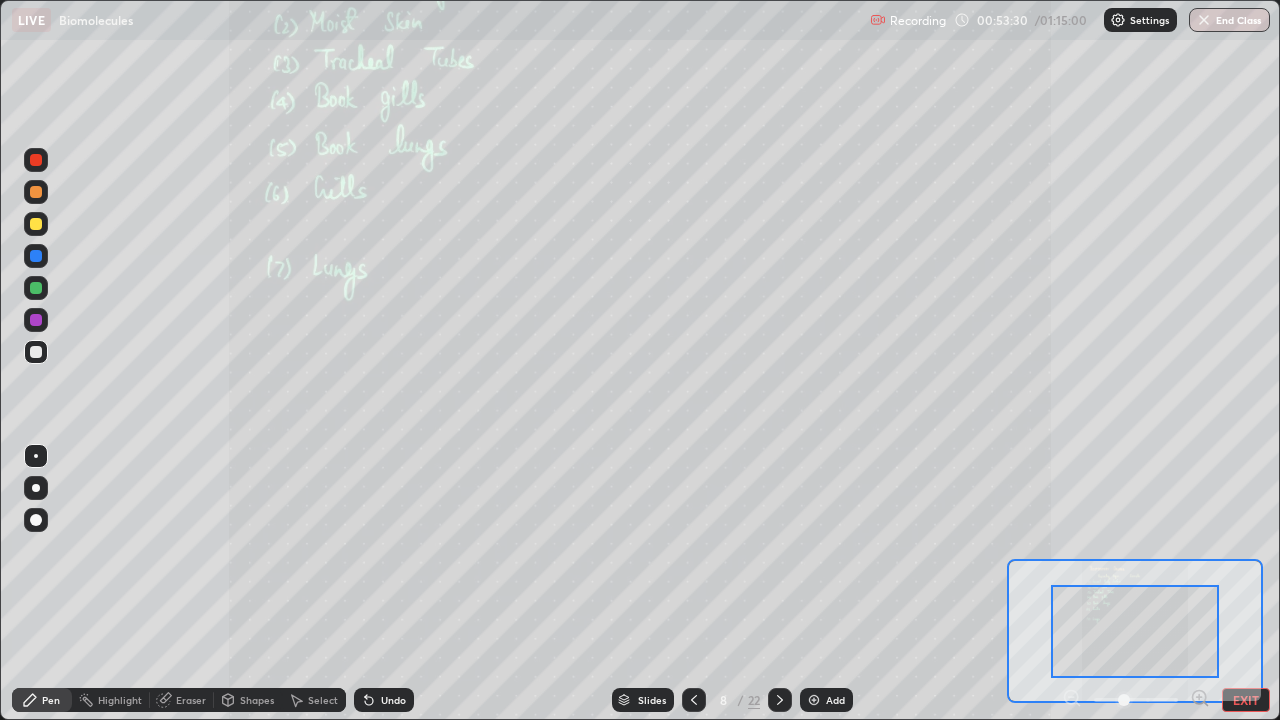 click 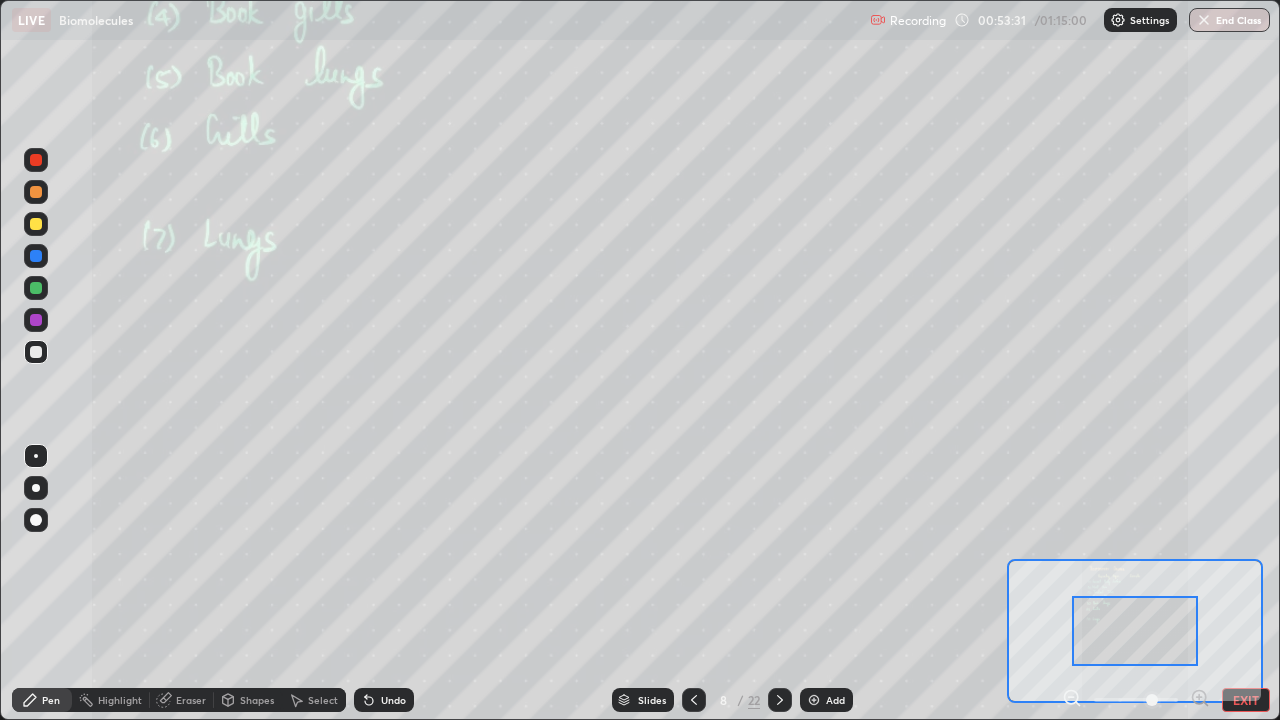 click 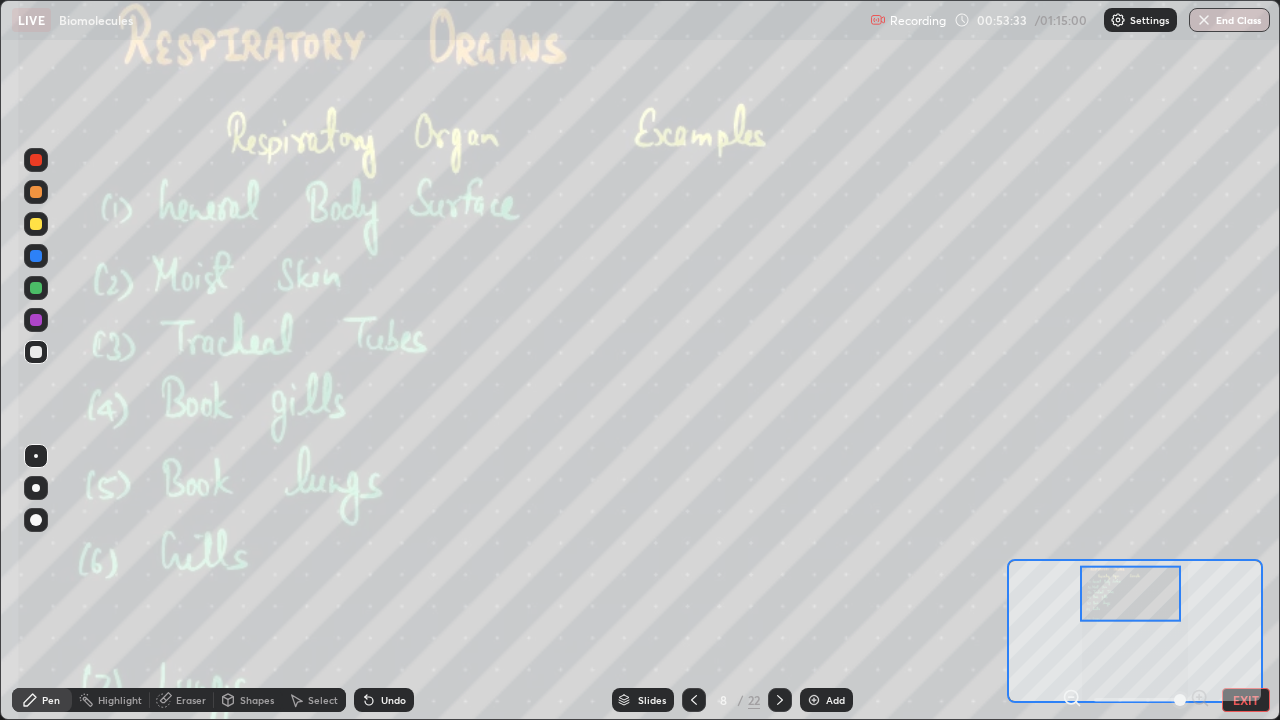 click 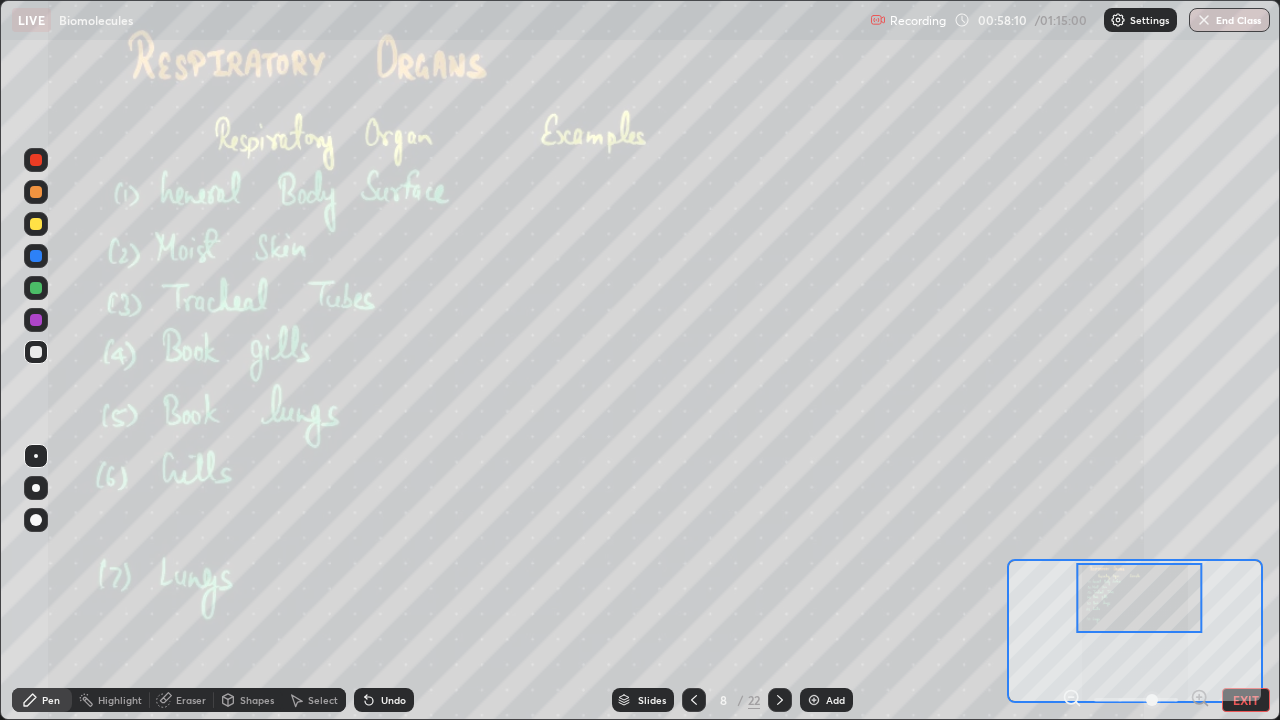 click 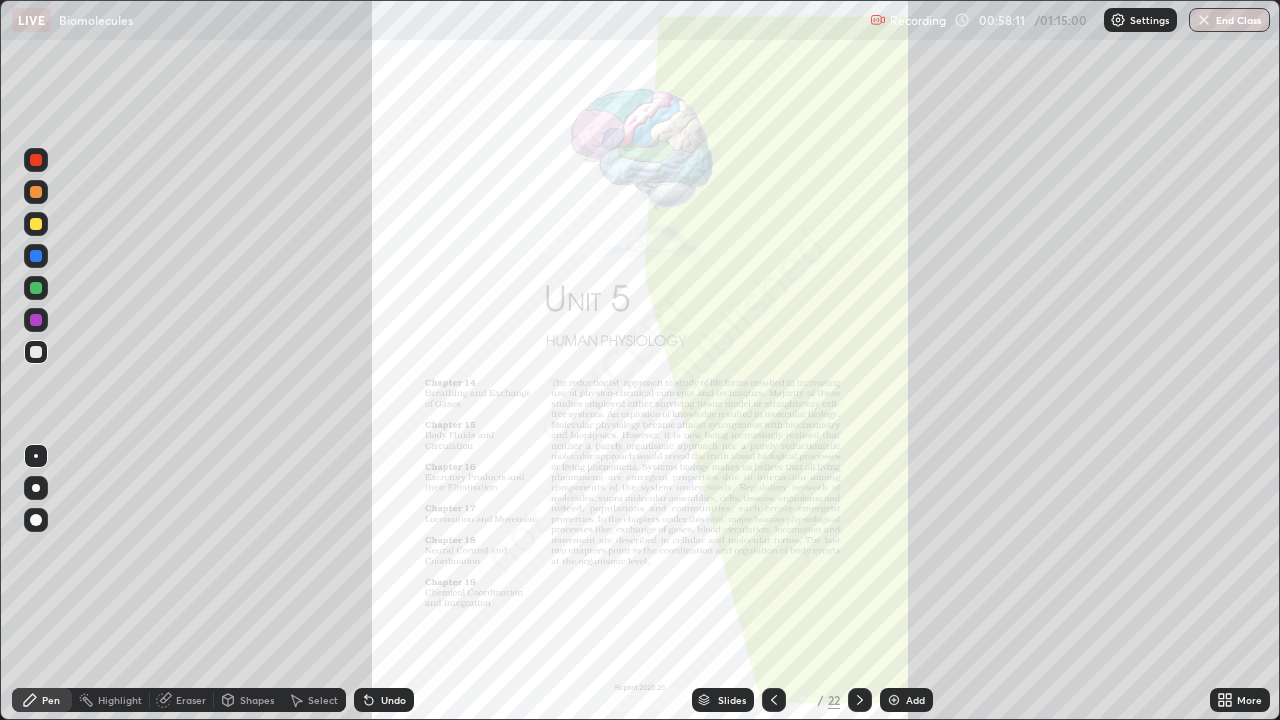 click on "Slides" at bounding box center [732, 700] 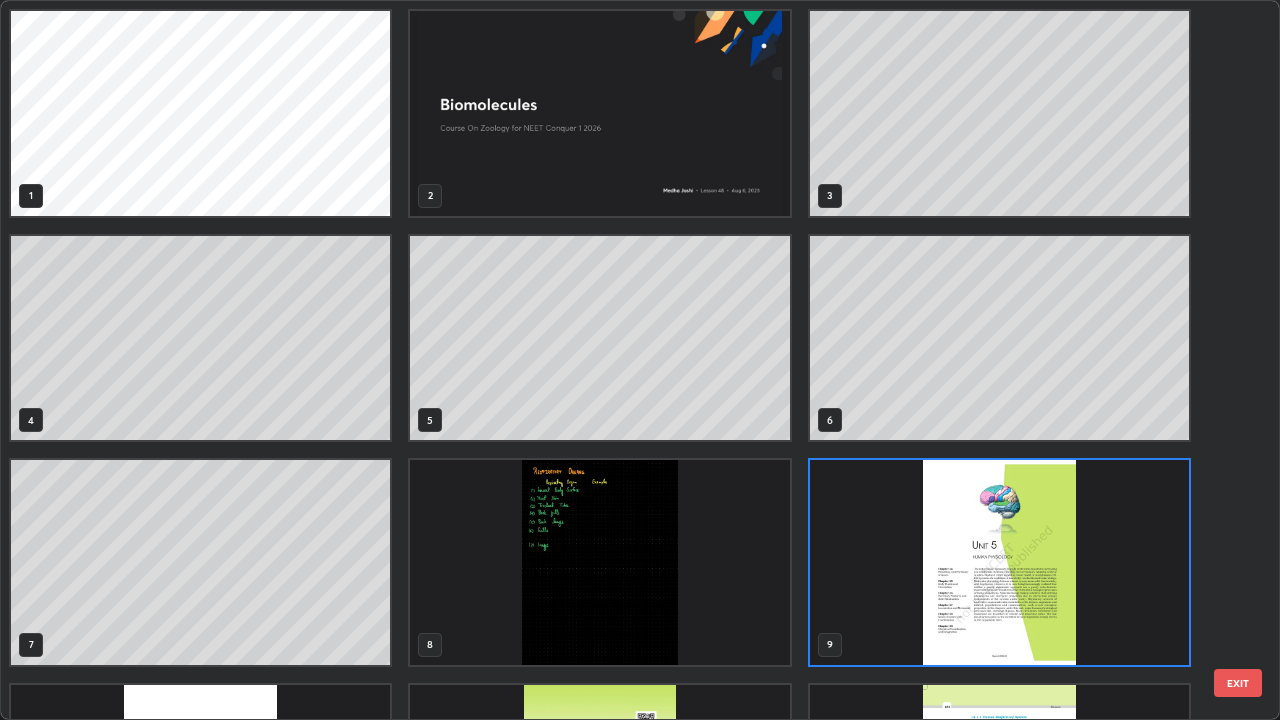 scroll, scrollTop: 7, scrollLeft: 11, axis: both 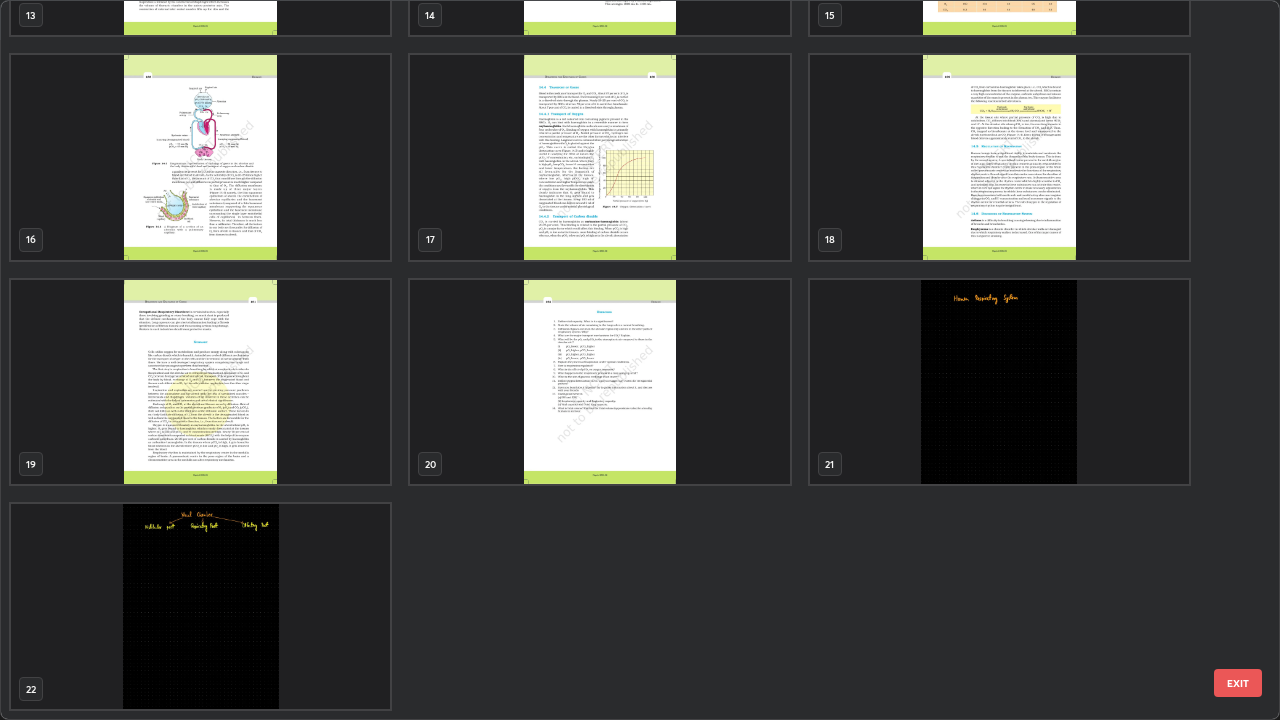 click at bounding box center (999, 382) 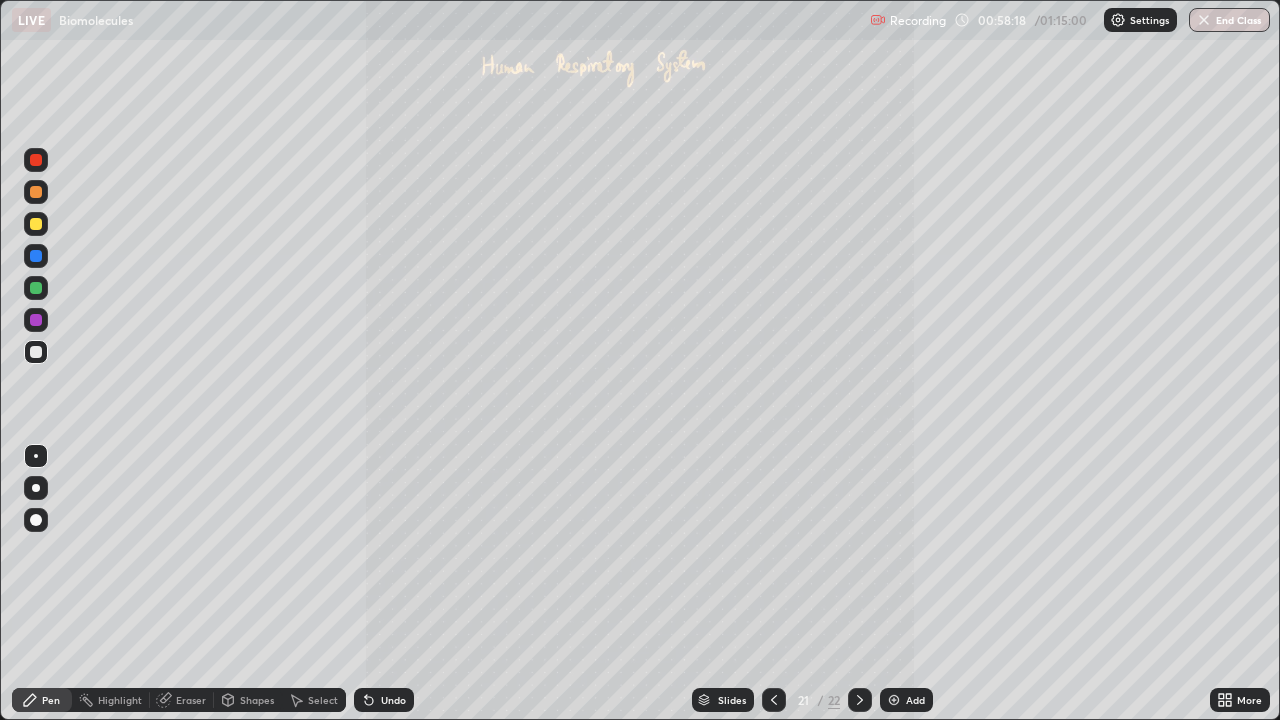 click 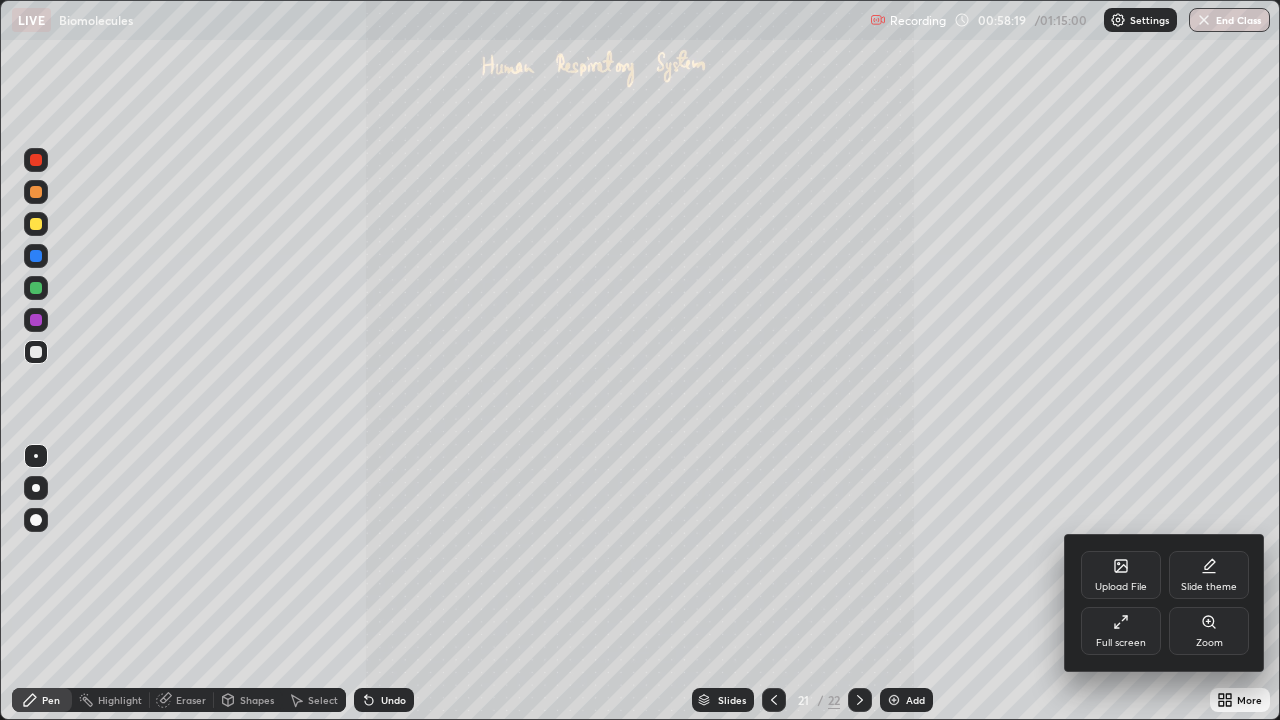click on "Zoom" at bounding box center [1209, 631] 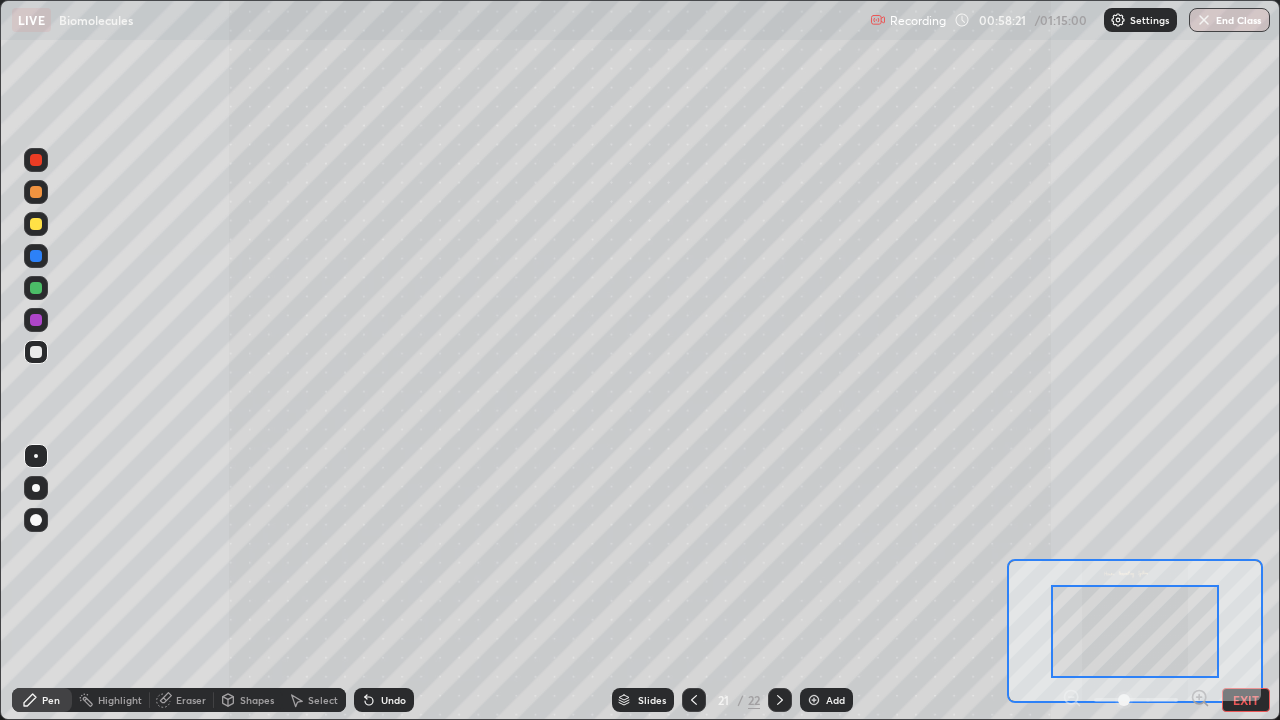 click 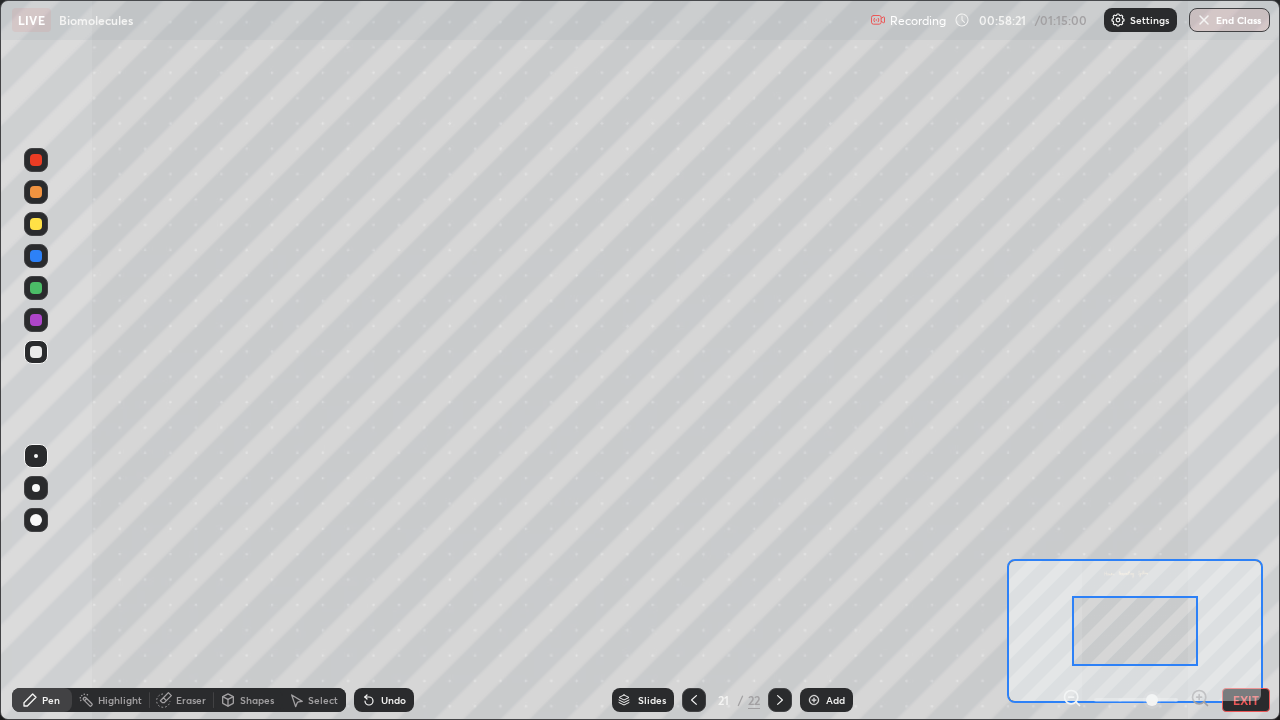 click at bounding box center (1200, 700) 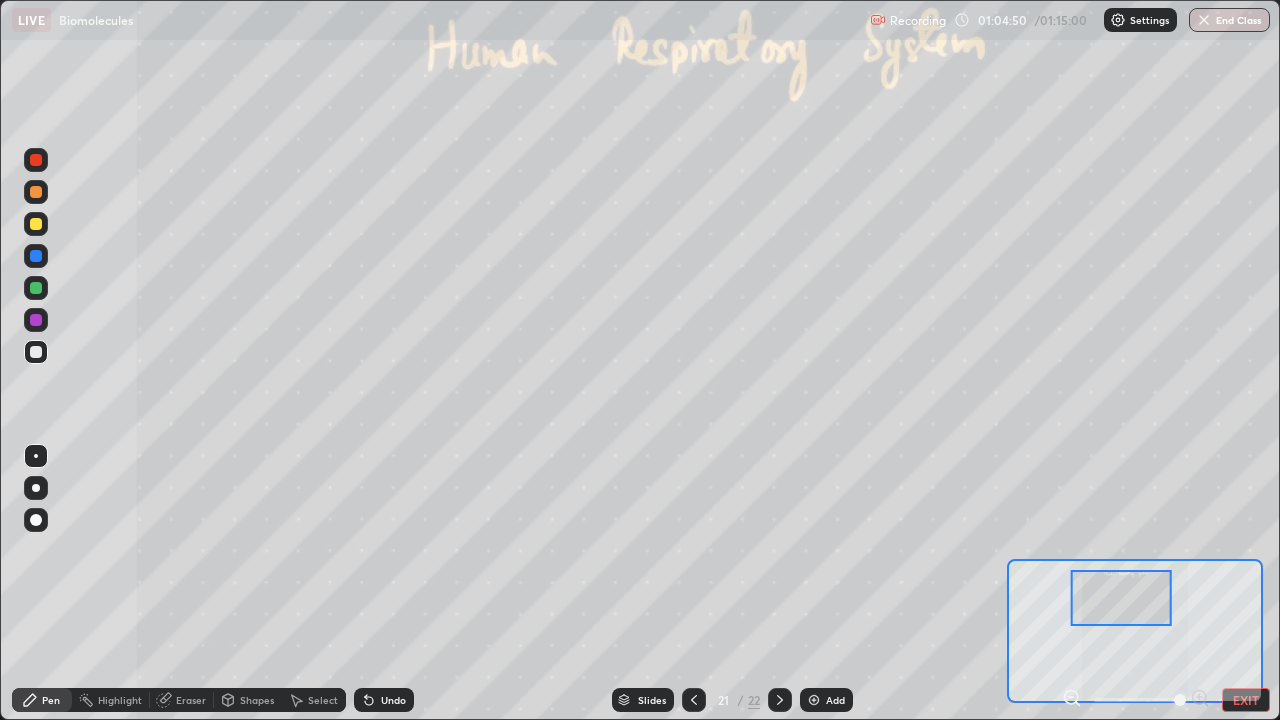 click 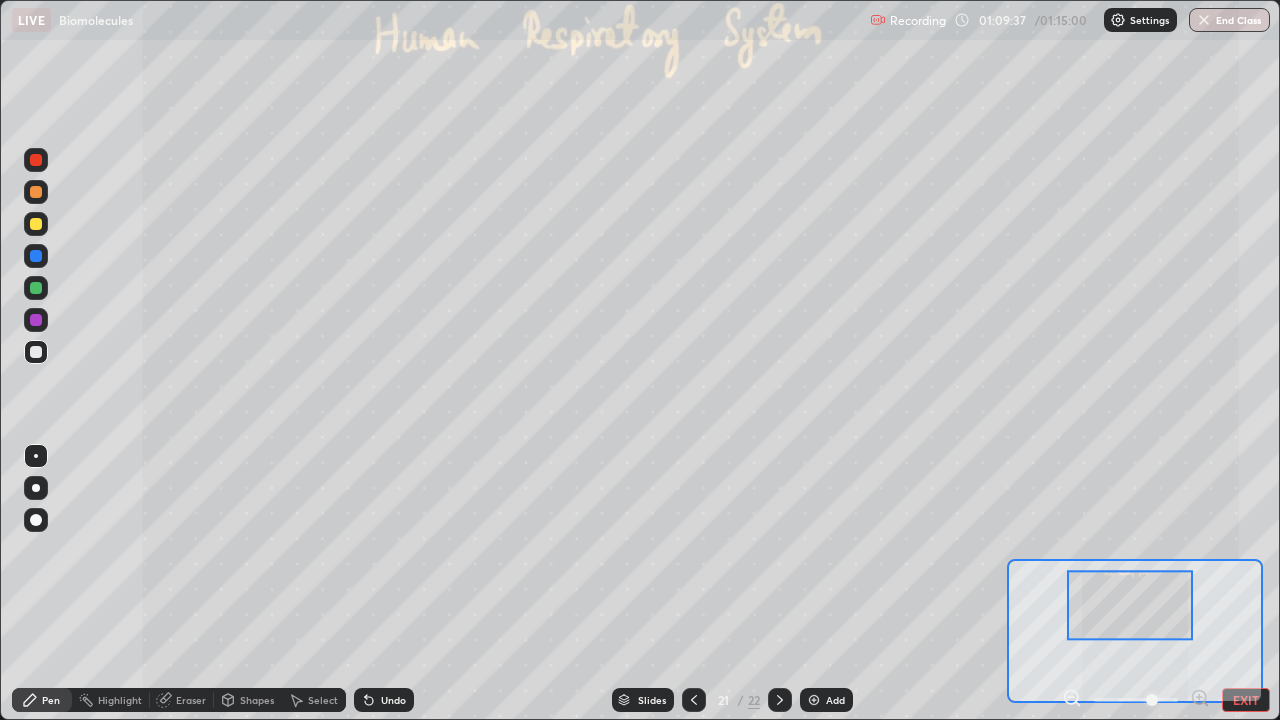 click on "EXIT" at bounding box center (1246, 700) 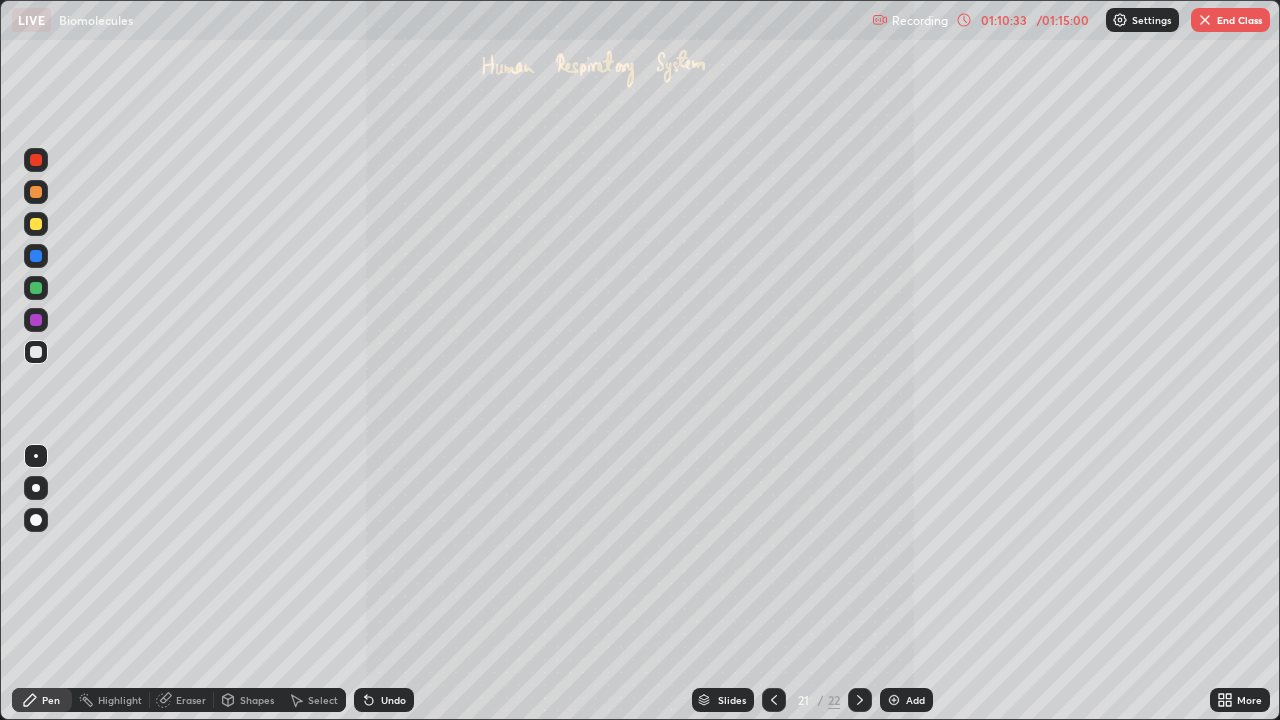 click on "End Class" at bounding box center (1230, 20) 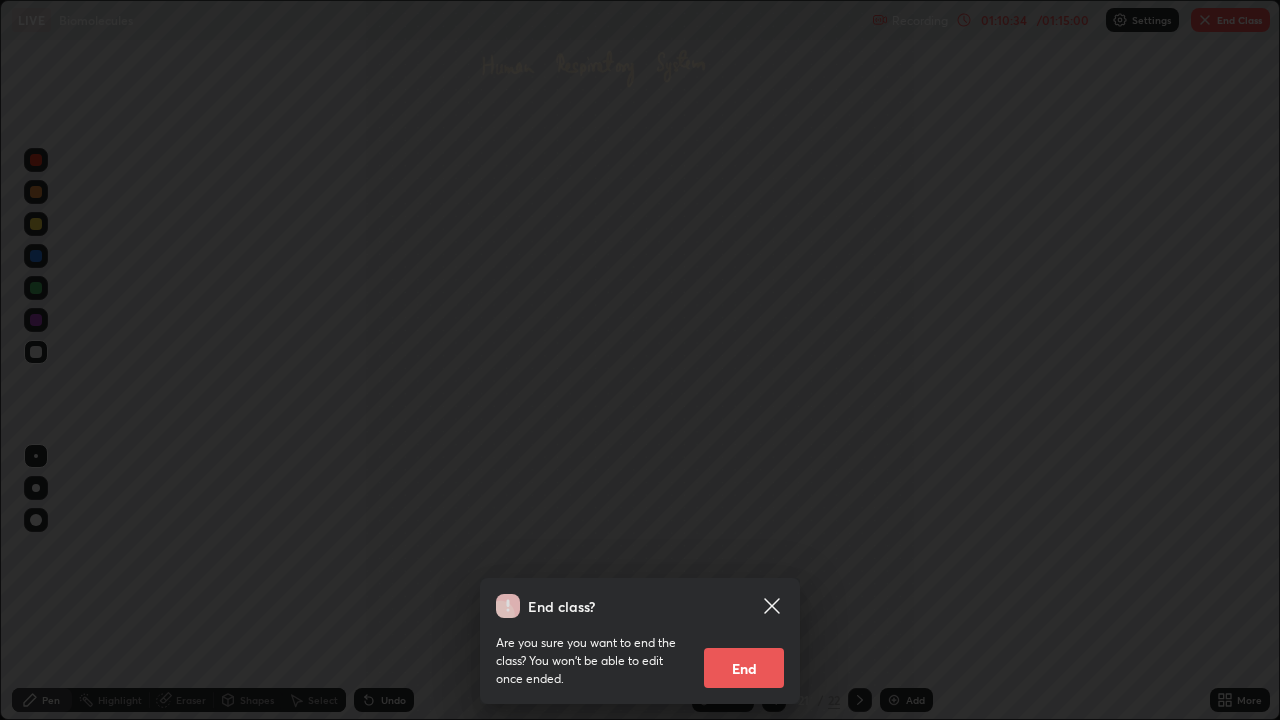 click on "End" at bounding box center (744, 668) 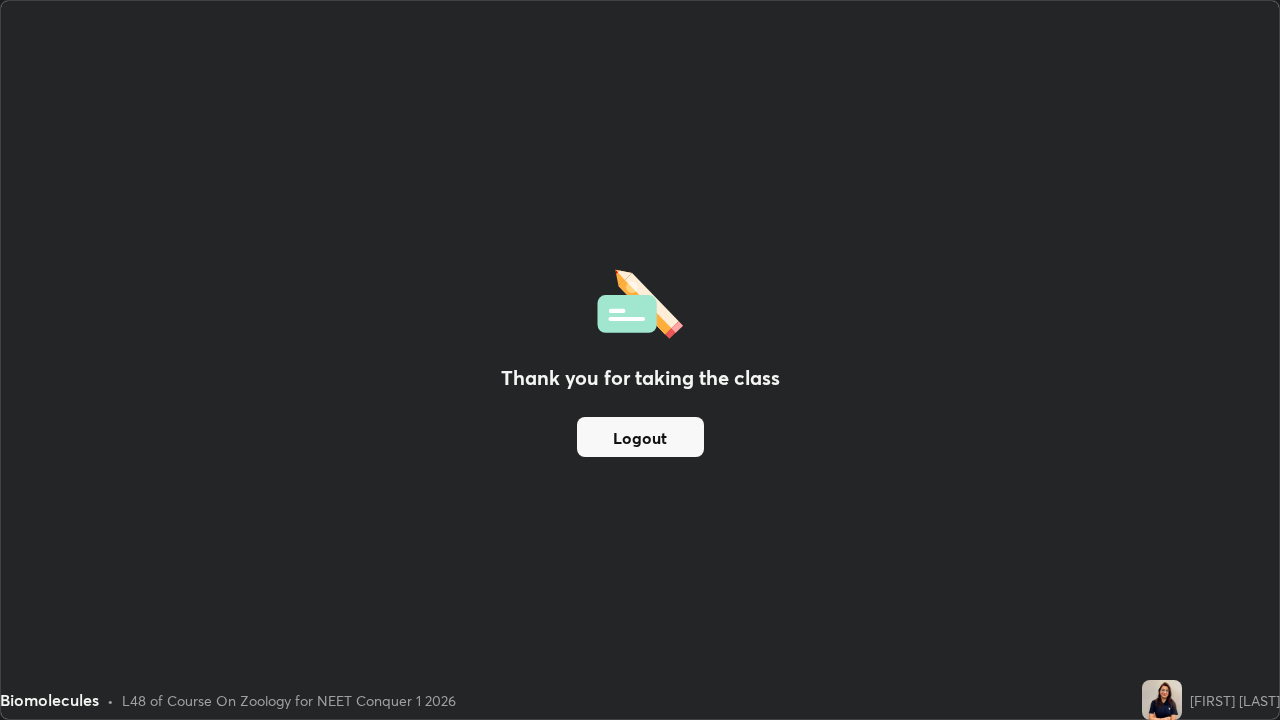 click on "Logout" at bounding box center [640, 437] 